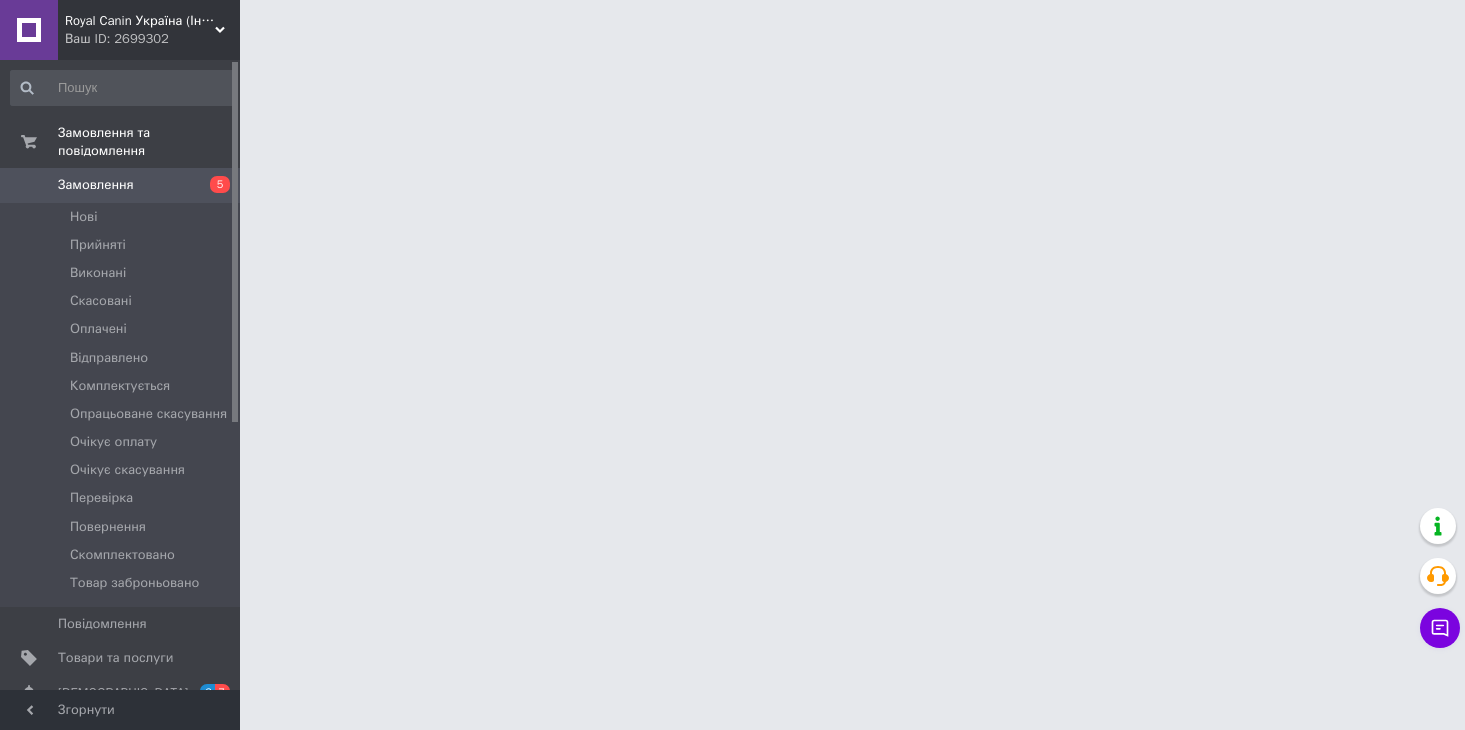 scroll, scrollTop: 0, scrollLeft: 0, axis: both 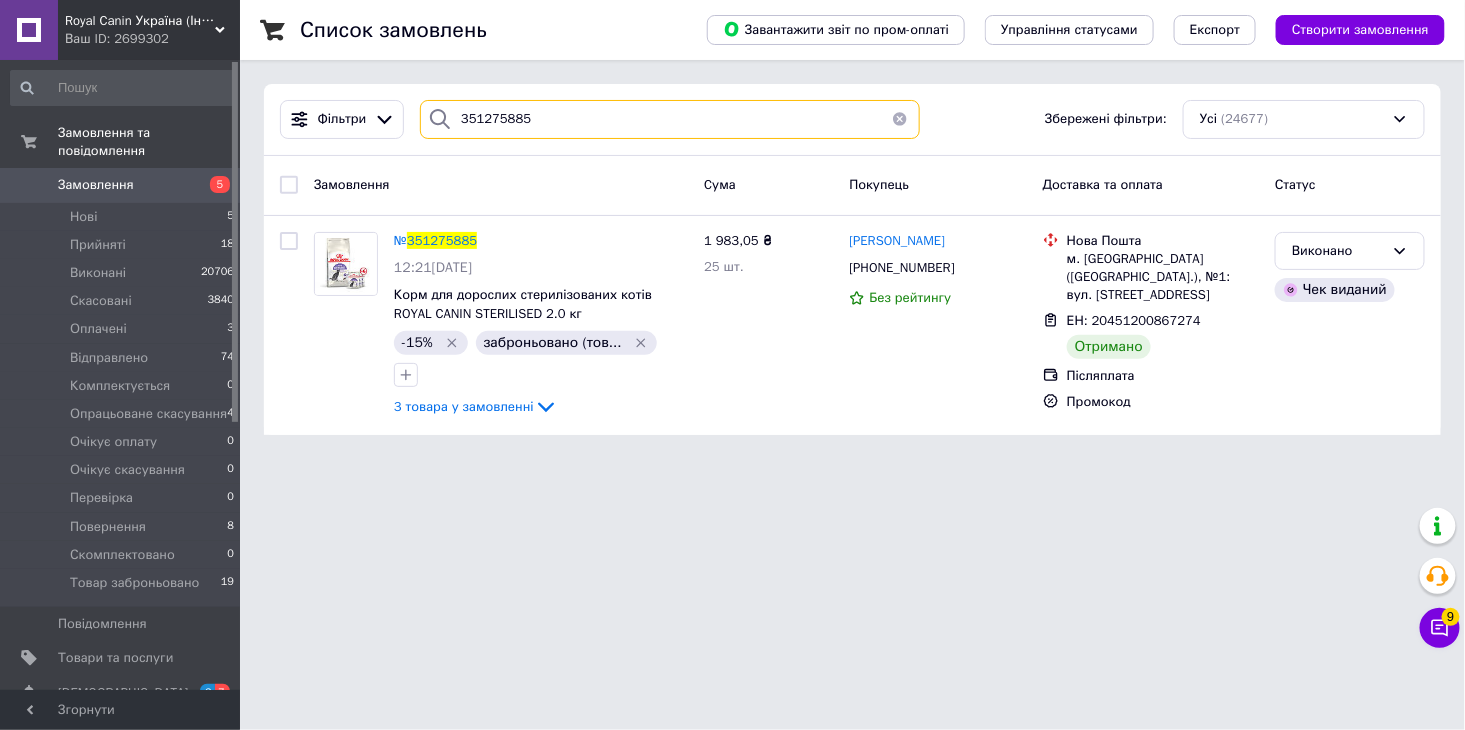 drag, startPoint x: 547, startPoint y: 125, endPoint x: 442, endPoint y: 96, distance: 108.93117 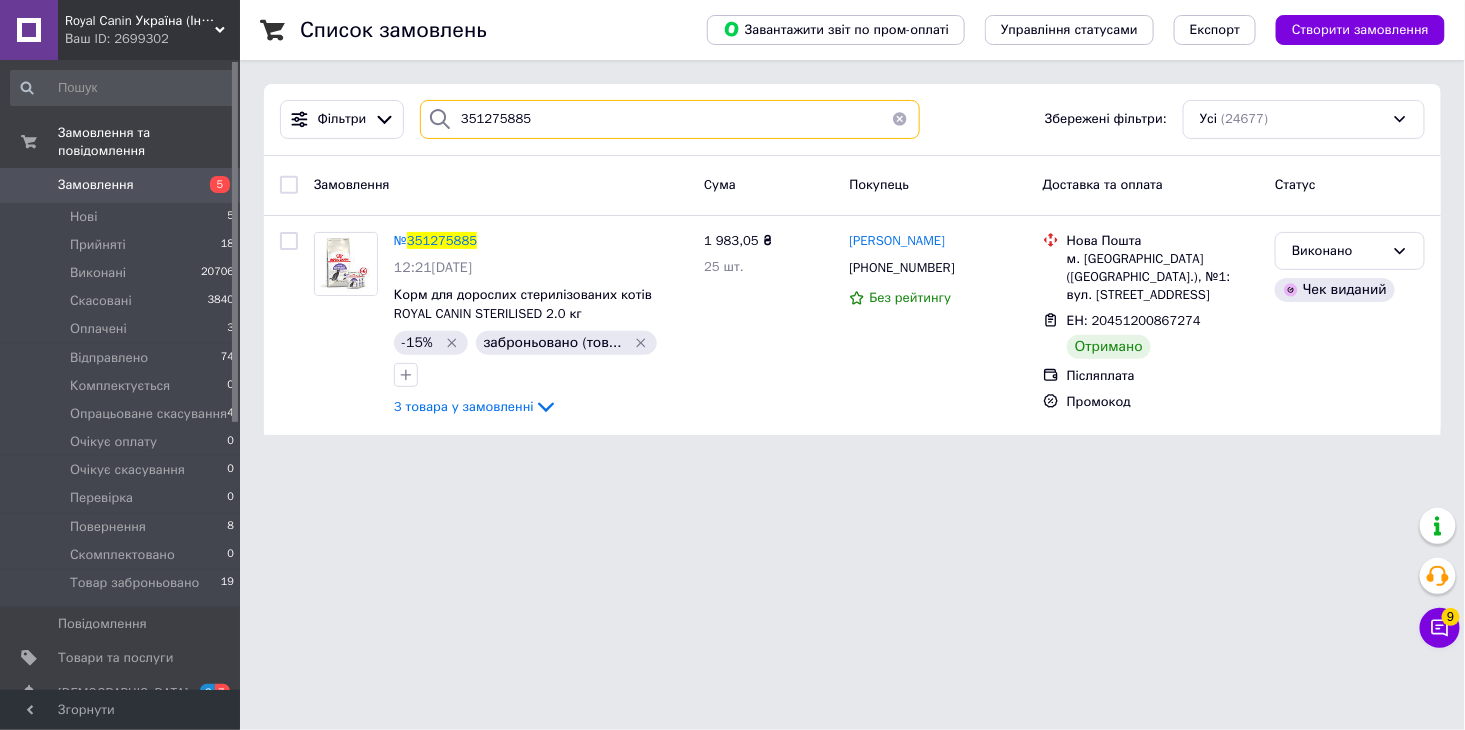 click on "Фільтри 351275885 Збережені фільтри: Усі (24677)" at bounding box center [852, 120] 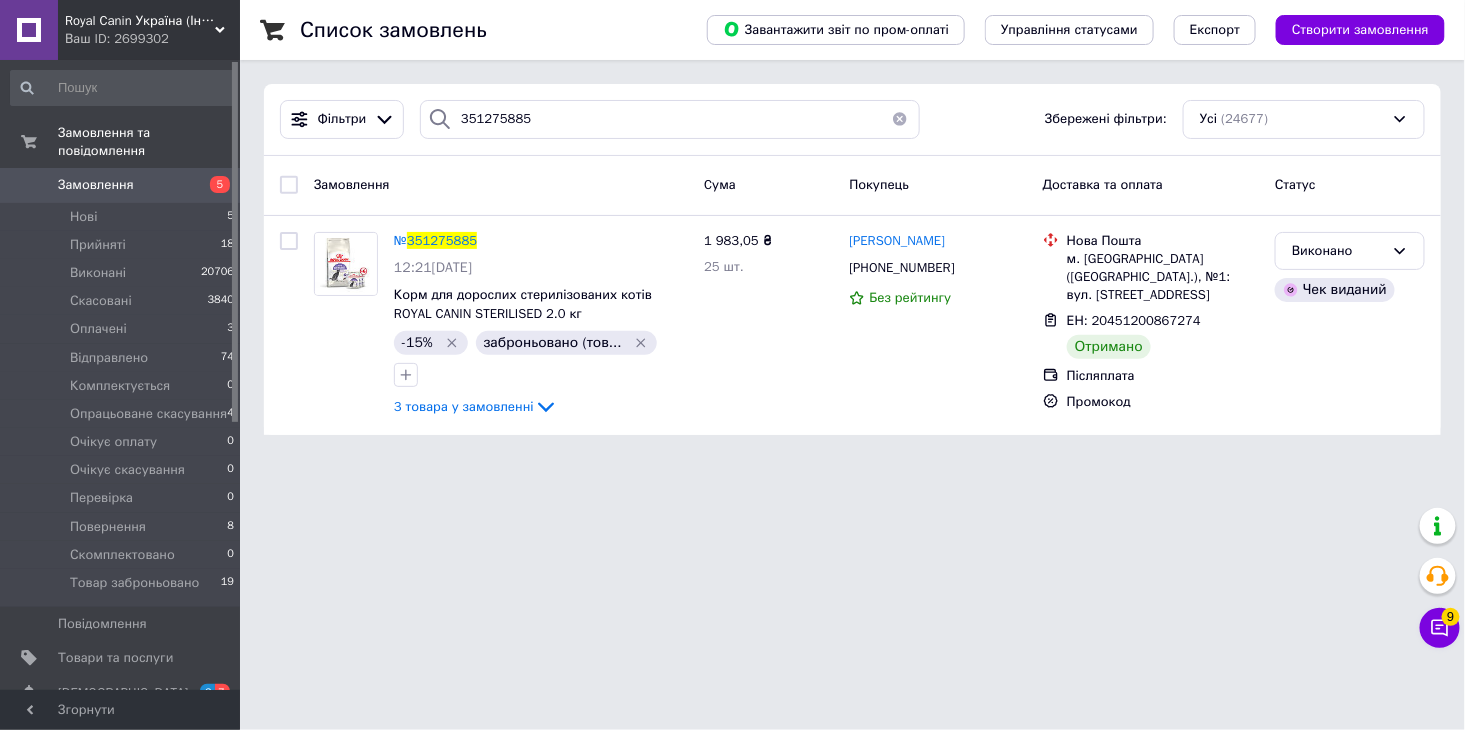 click on "Фільтри 351275885 Збережені фільтри: Усі (24677)" at bounding box center [852, 120] 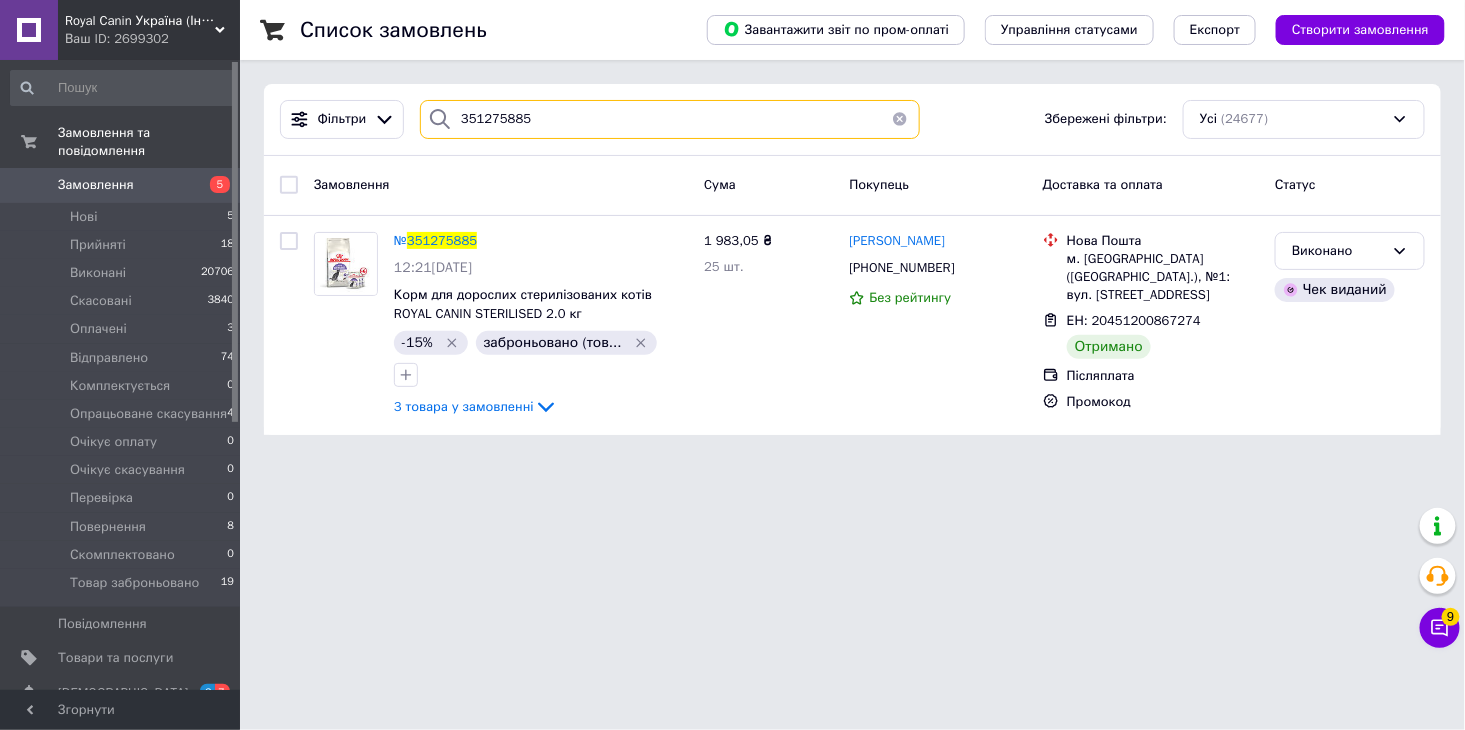 drag, startPoint x: 523, startPoint y: 113, endPoint x: 424, endPoint y: 108, distance: 99.12618 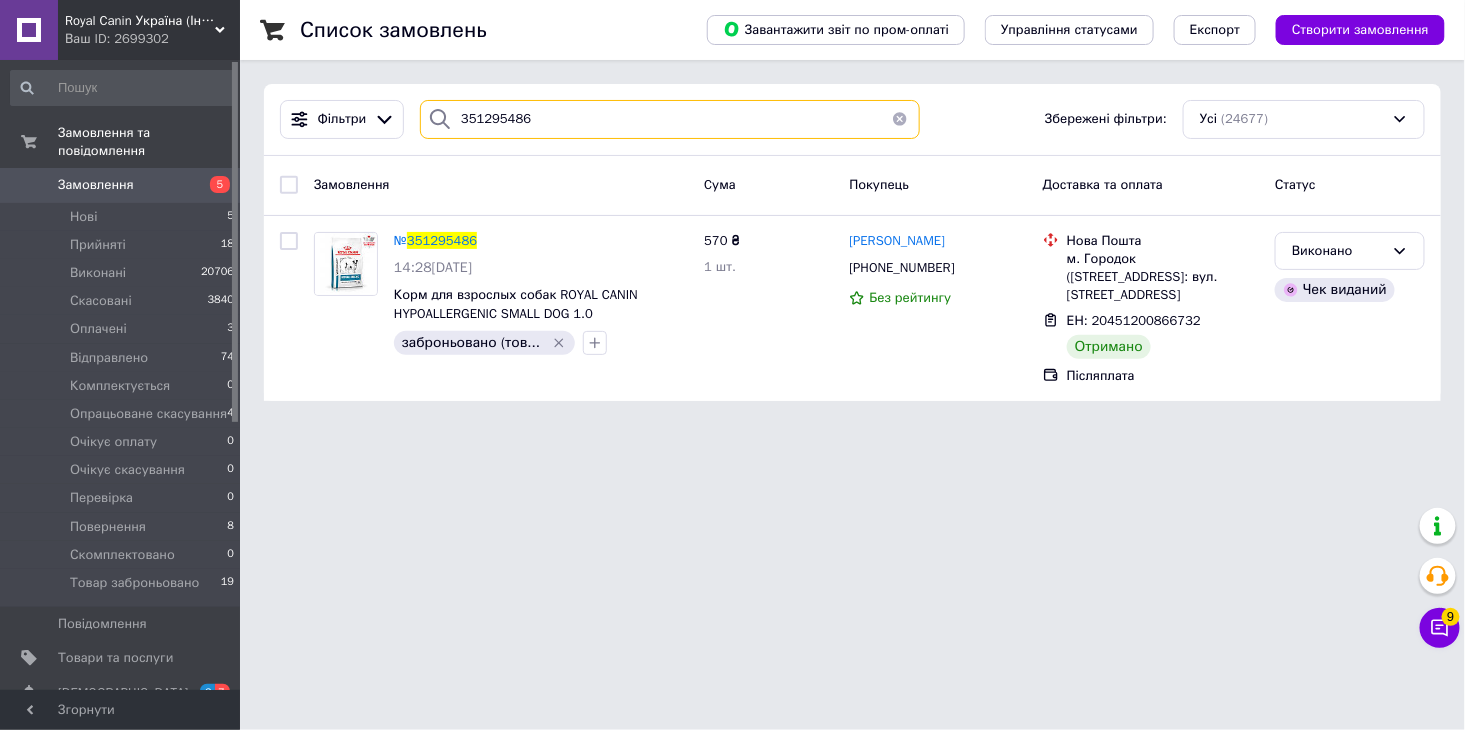 drag, startPoint x: 532, startPoint y: 128, endPoint x: 384, endPoint y: 154, distance: 150.26643 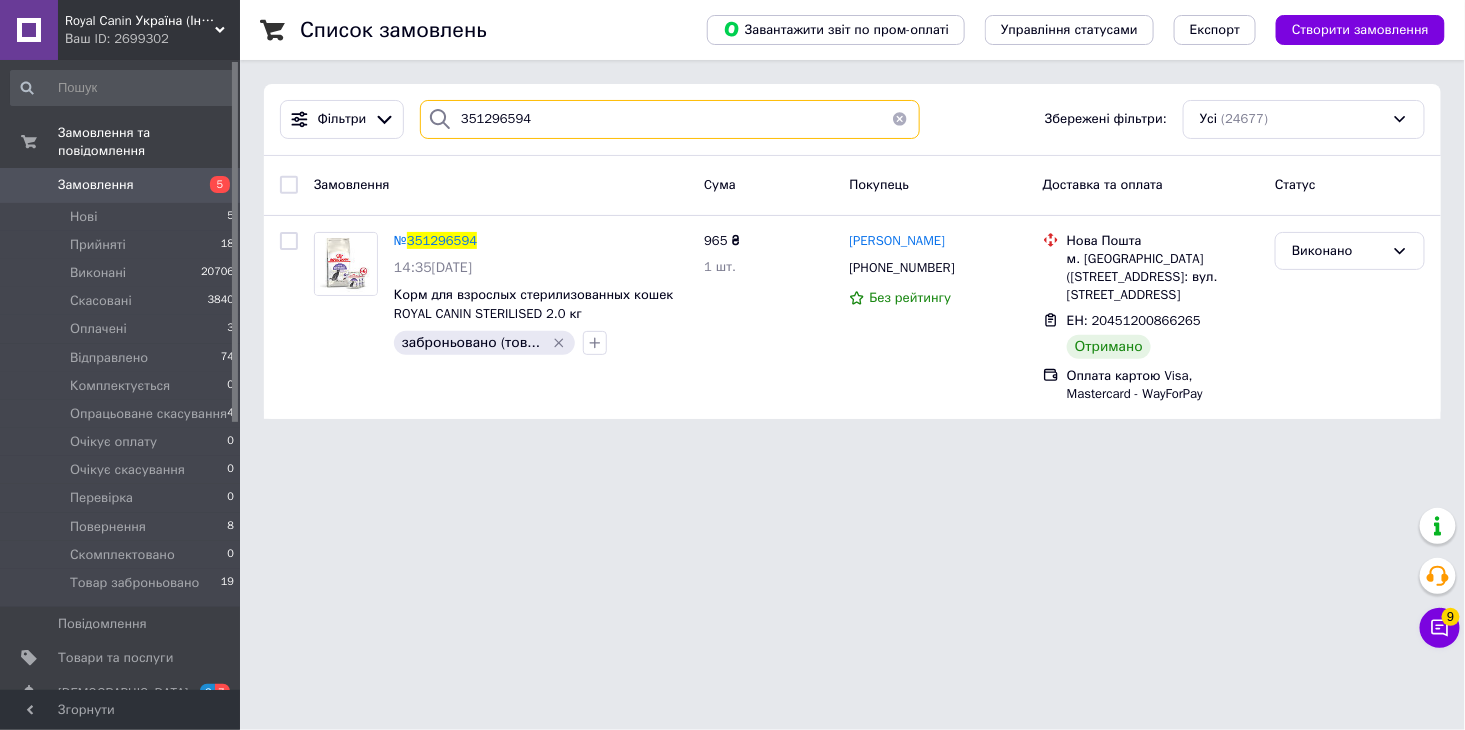 drag, startPoint x: 572, startPoint y: 98, endPoint x: 412, endPoint y: 138, distance: 164.92422 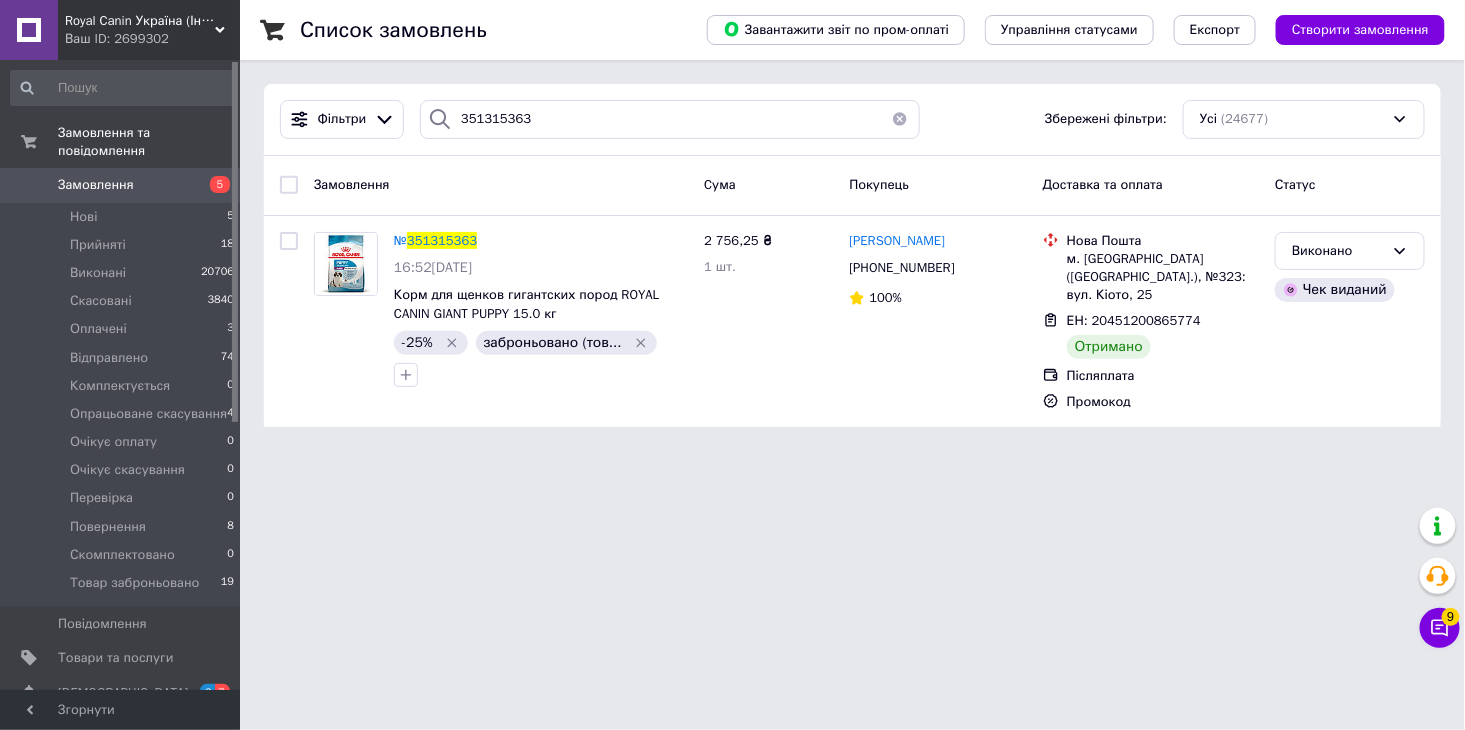 click on "Фільтри 351315363 Збережені фільтри: Усі (24677)" at bounding box center (852, 120) 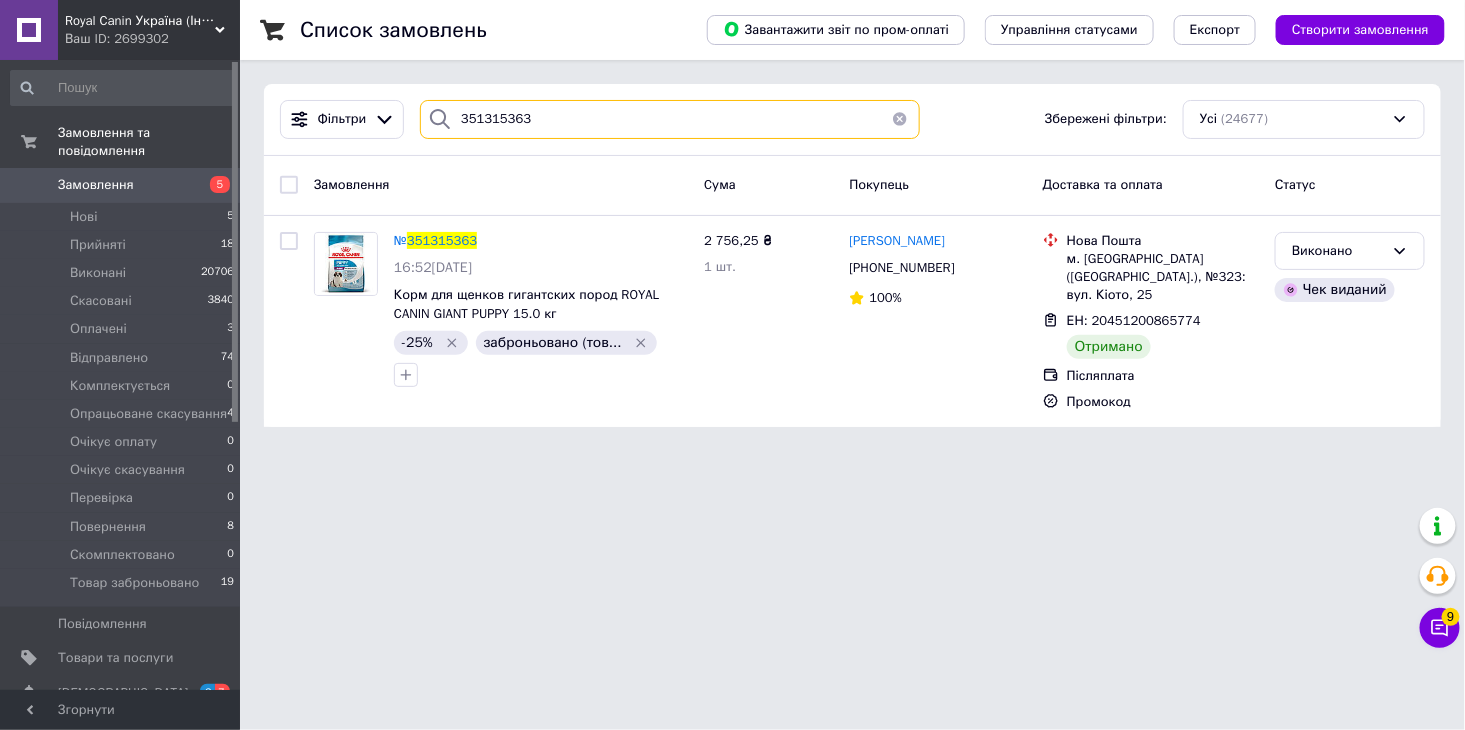 drag, startPoint x: 545, startPoint y: 124, endPoint x: 443, endPoint y: 136, distance: 102.70345 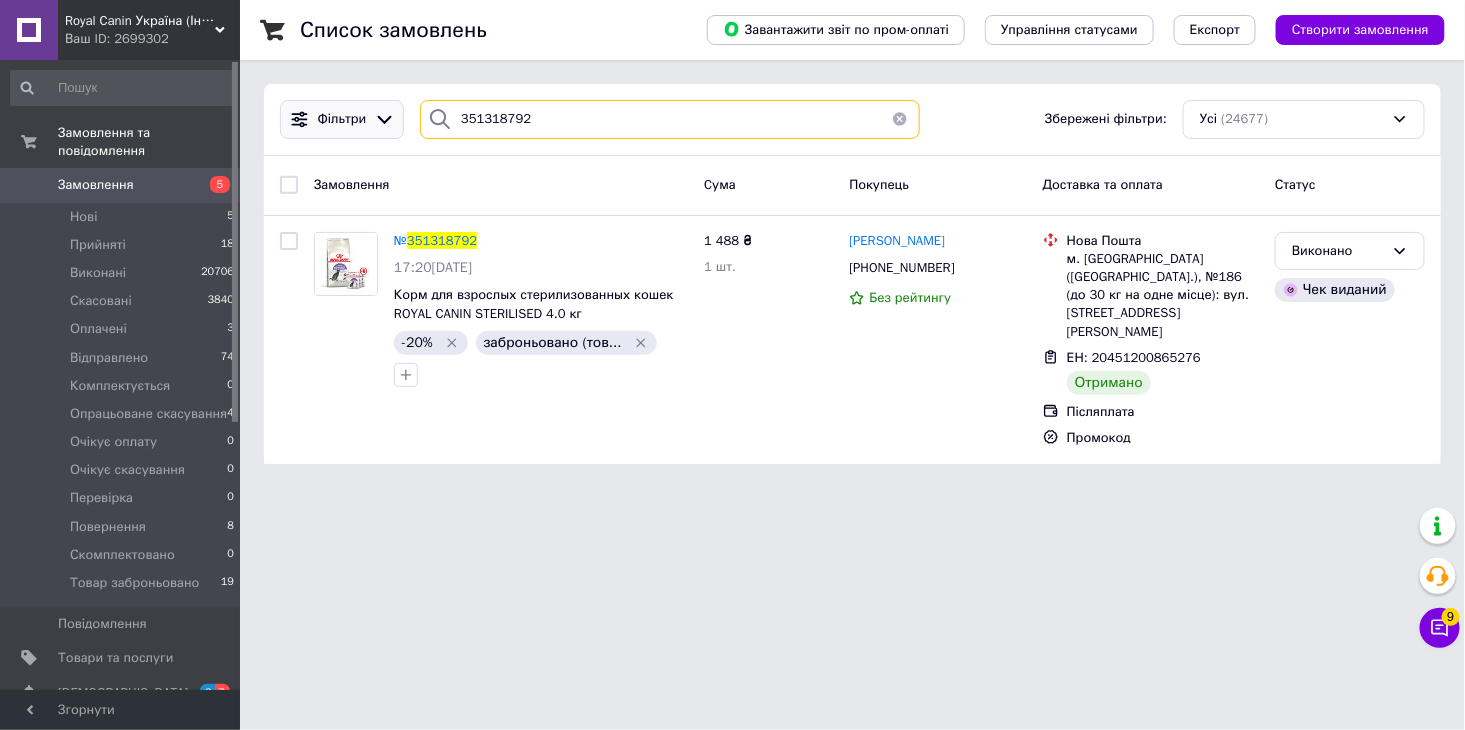 drag, startPoint x: 567, startPoint y: 118, endPoint x: 363, endPoint y: 137, distance: 204.88289 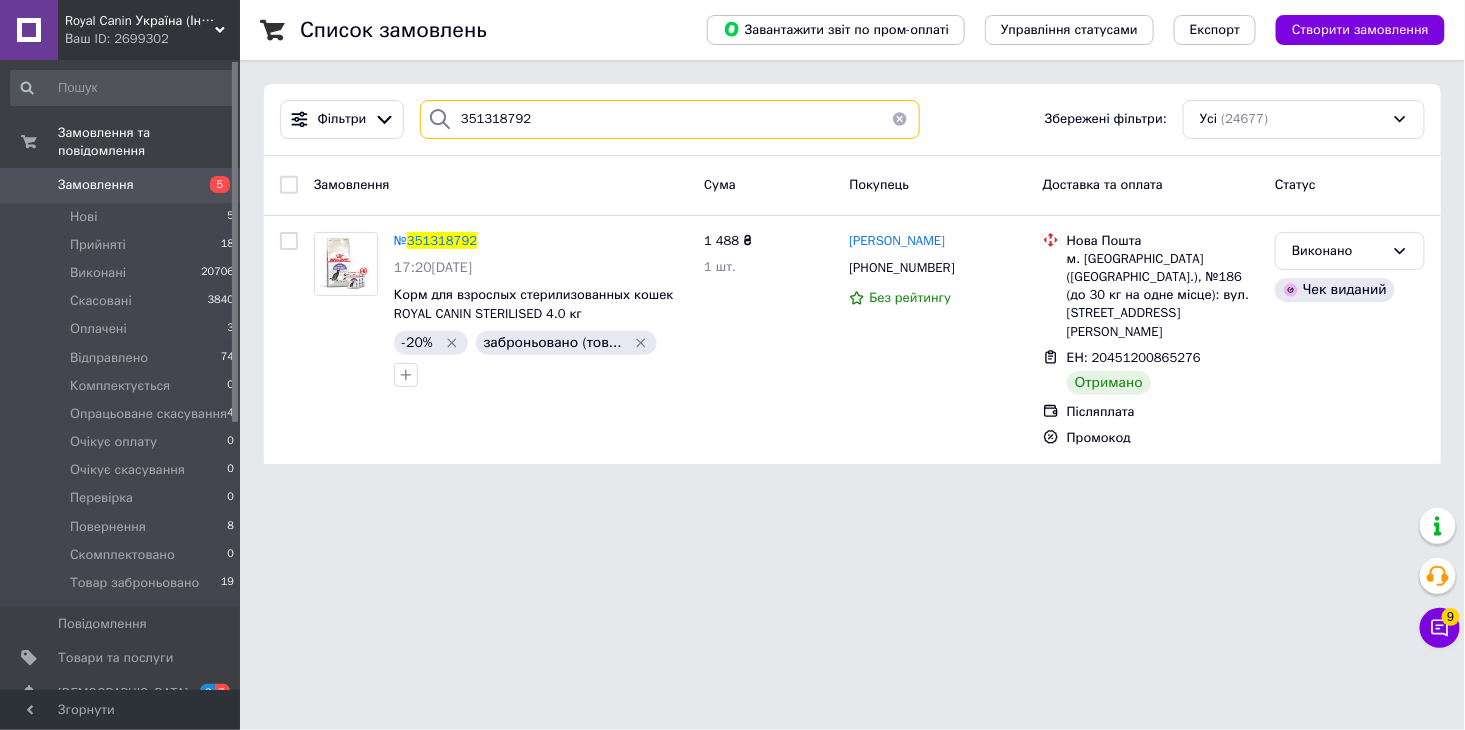 paste on "21116UA" 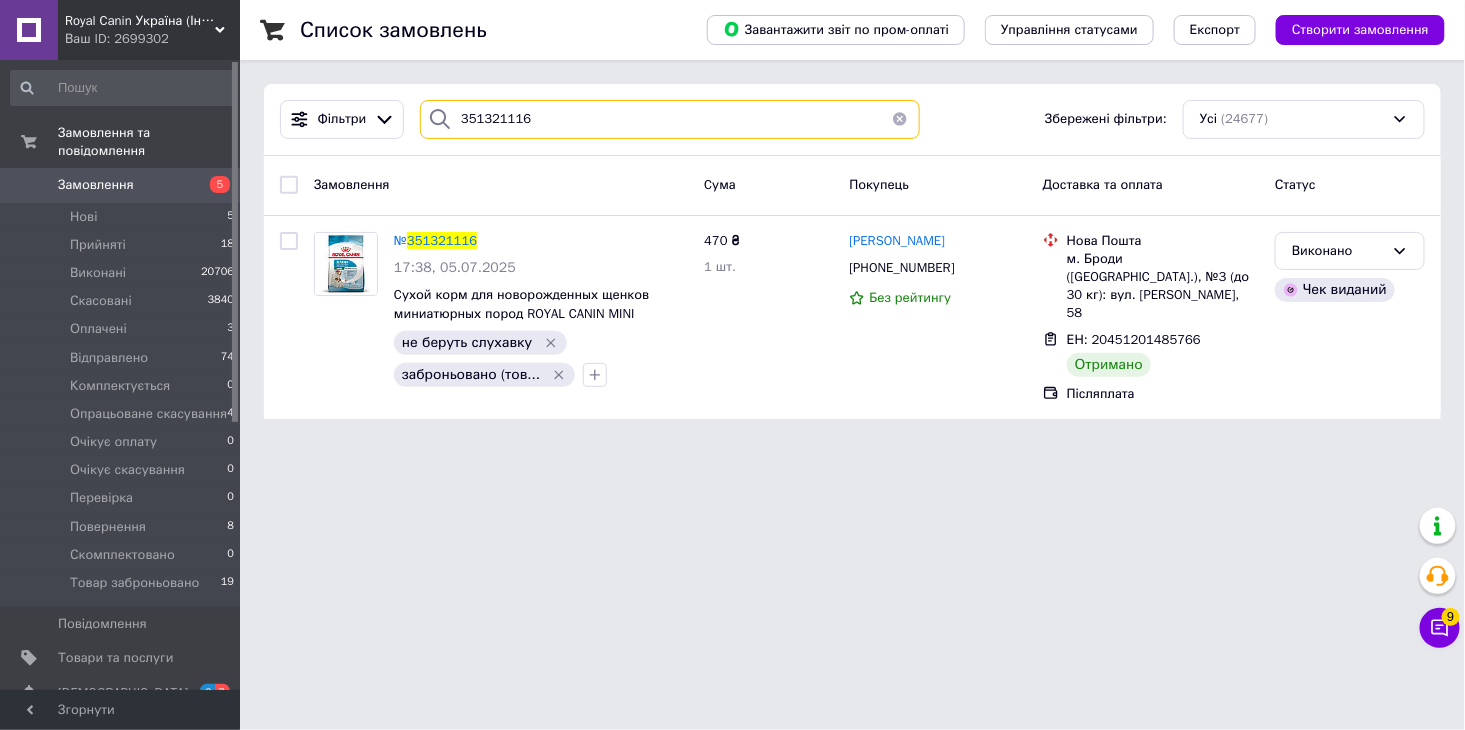 drag, startPoint x: 604, startPoint y: 125, endPoint x: 440, endPoint y: 117, distance: 164.195 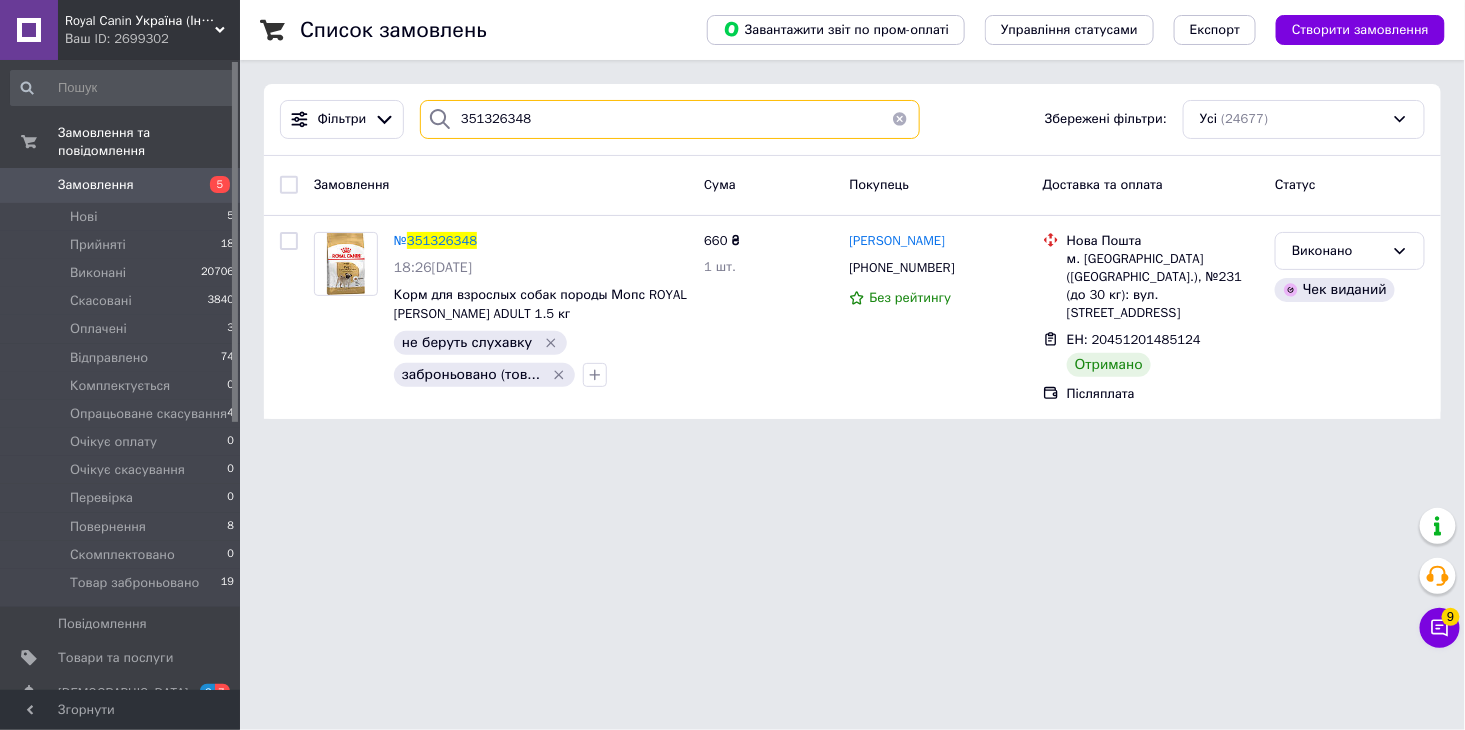 drag, startPoint x: 675, startPoint y: 108, endPoint x: 405, endPoint y: 124, distance: 270.47366 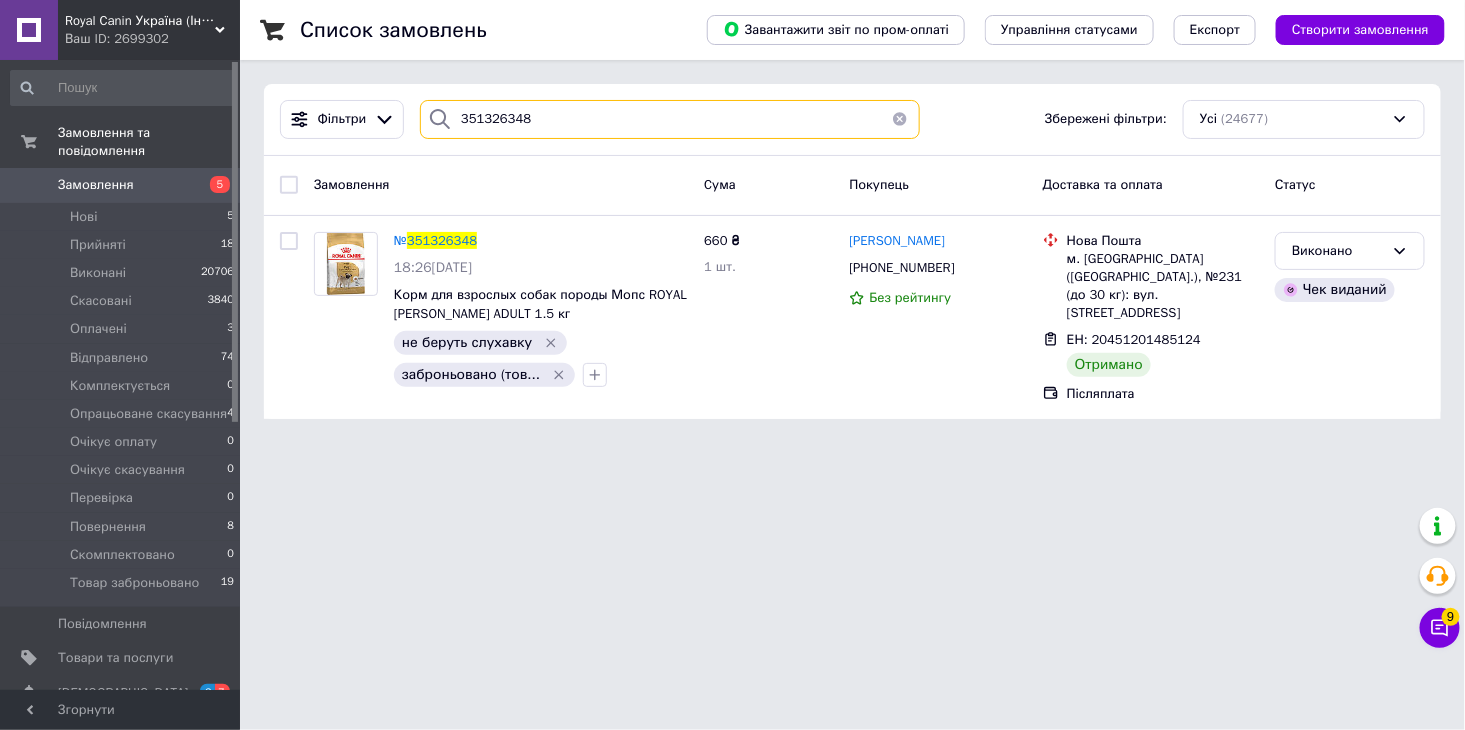 click on "Фільтри 351326348 Збережені фільтри: Усі (24677)" at bounding box center (852, 119) 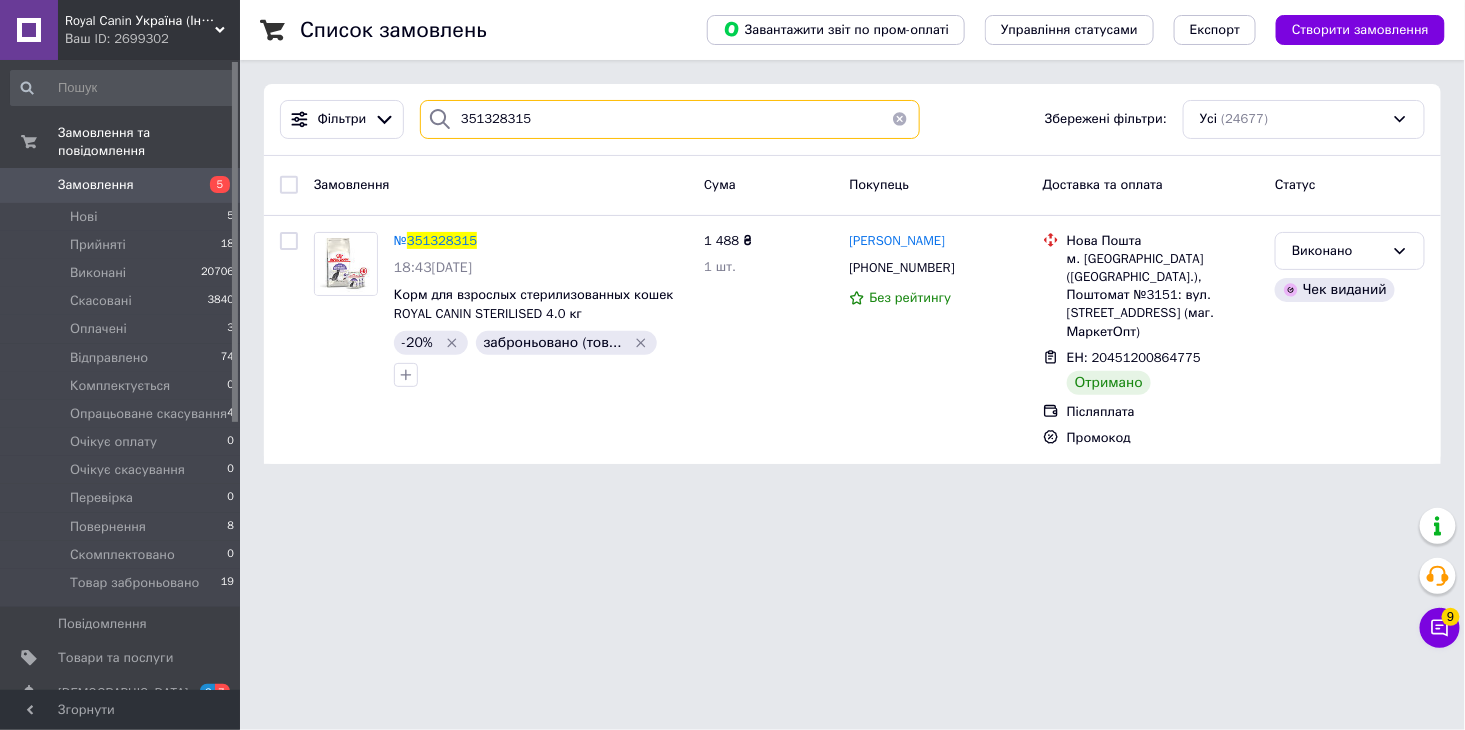 drag, startPoint x: 557, startPoint y: 112, endPoint x: 402, endPoint y: 121, distance: 155.26108 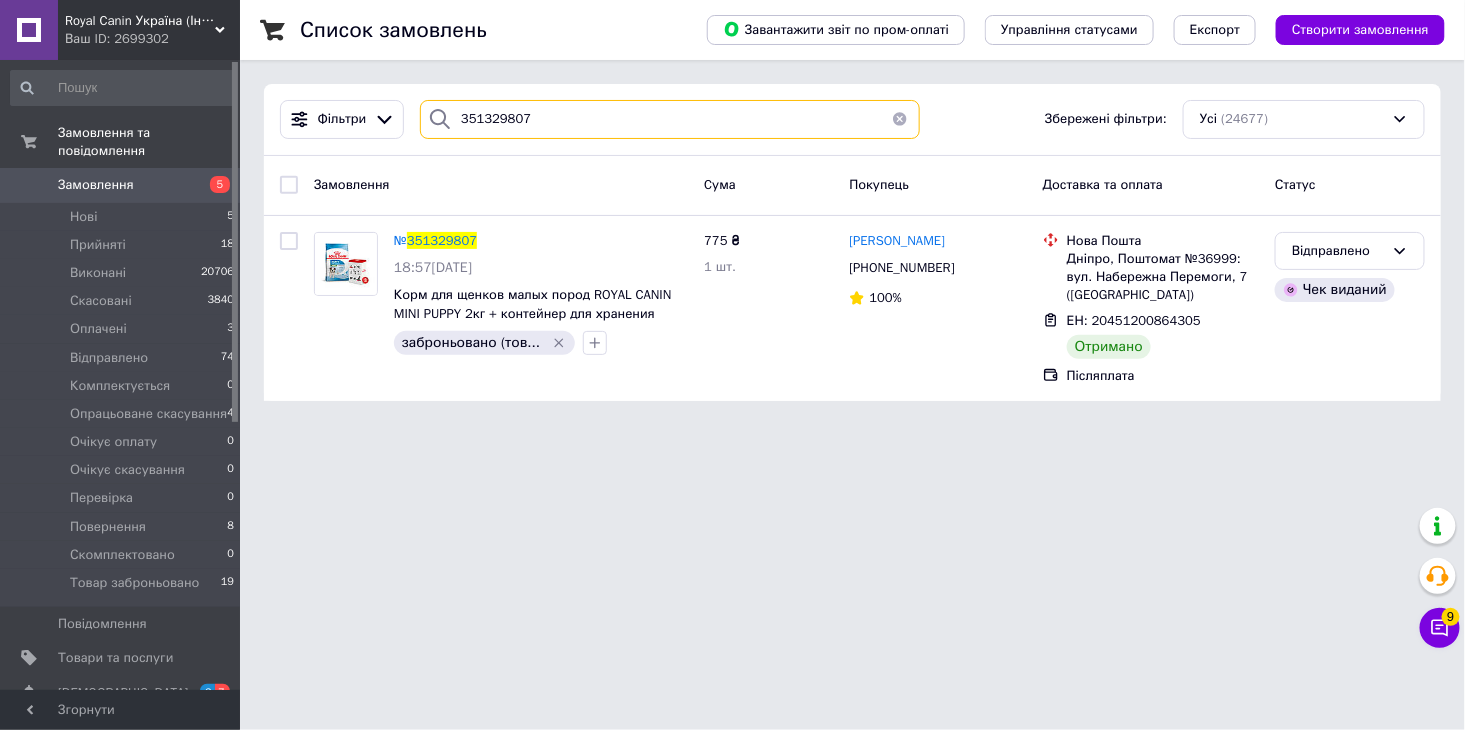 drag, startPoint x: 563, startPoint y: 124, endPoint x: 444, endPoint y: 121, distance: 119.03781 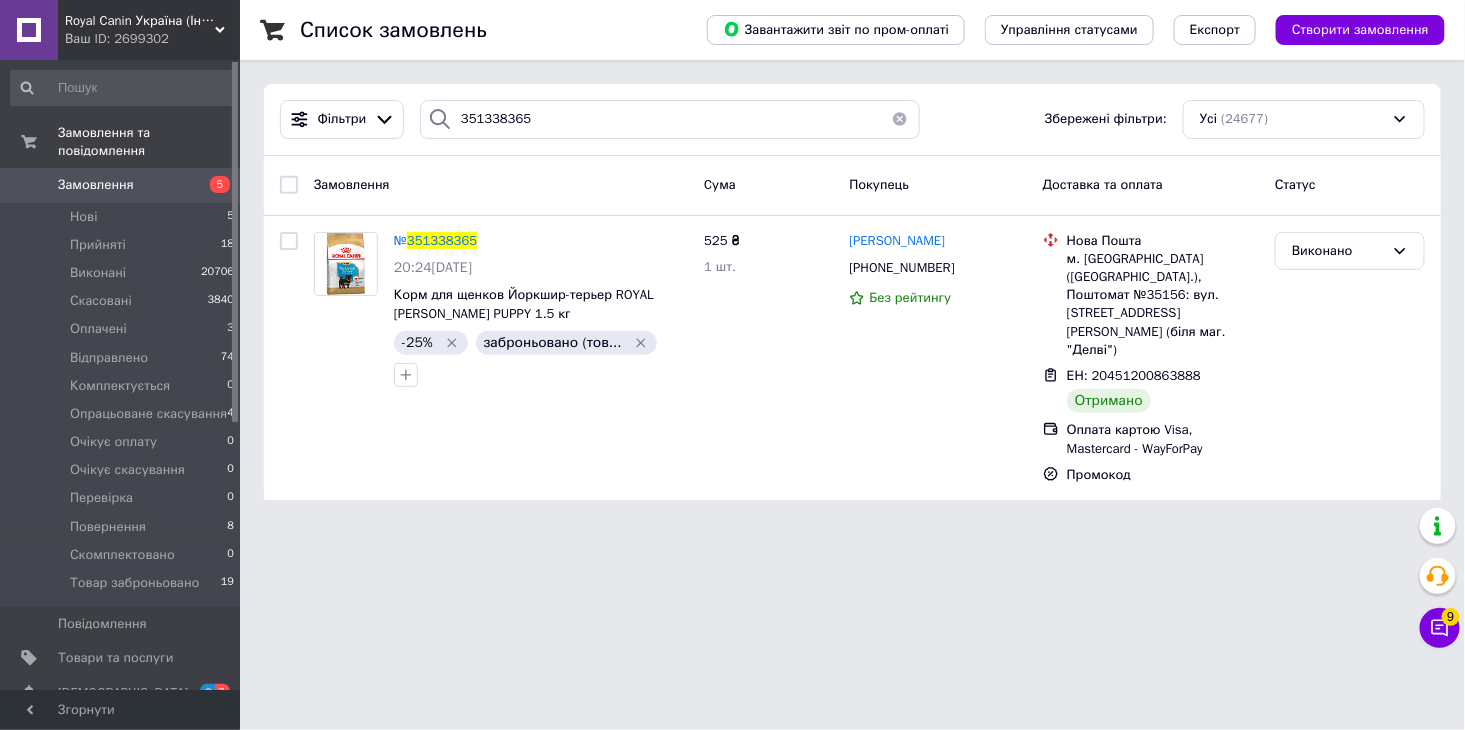 click 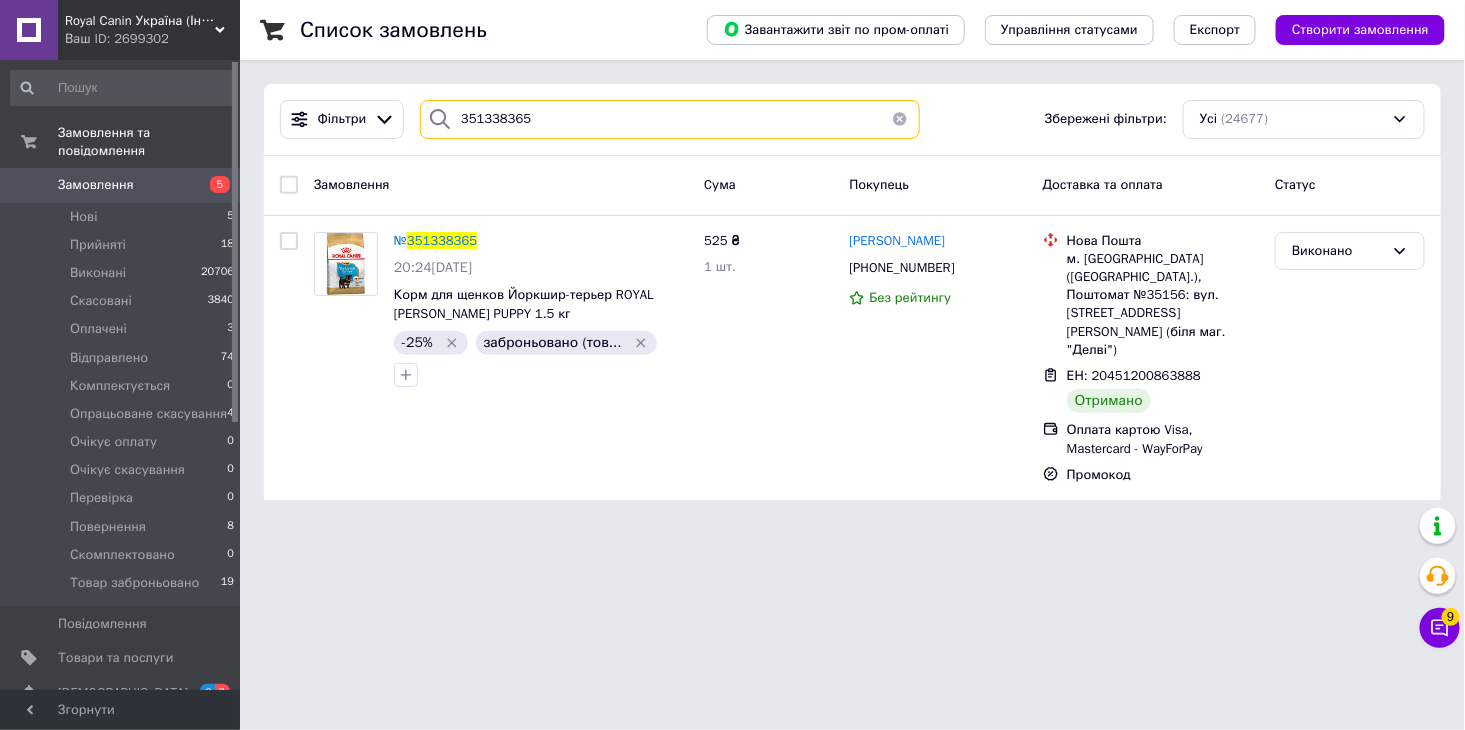 drag, startPoint x: 555, startPoint y: 117, endPoint x: 433, endPoint y: 136, distance: 123.47064 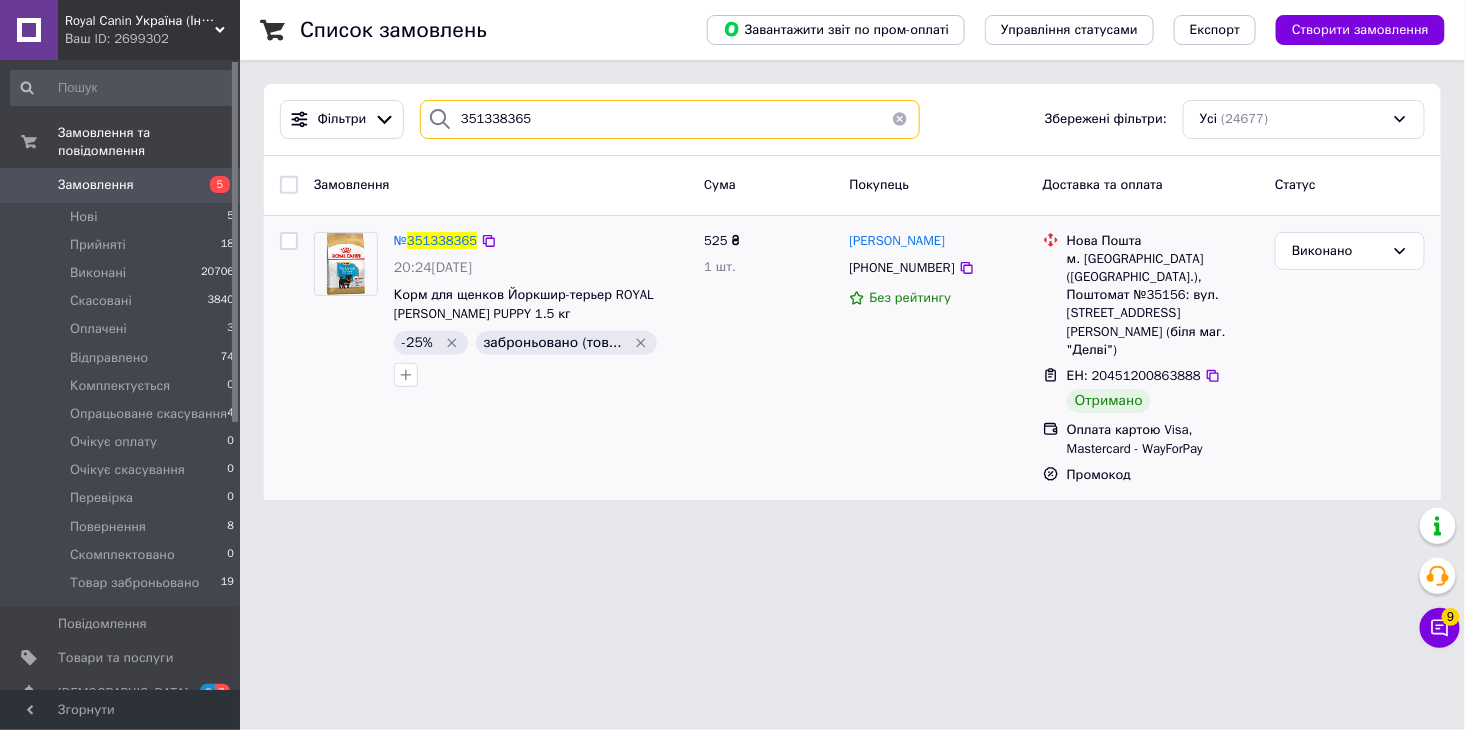 paste on "9985UA" 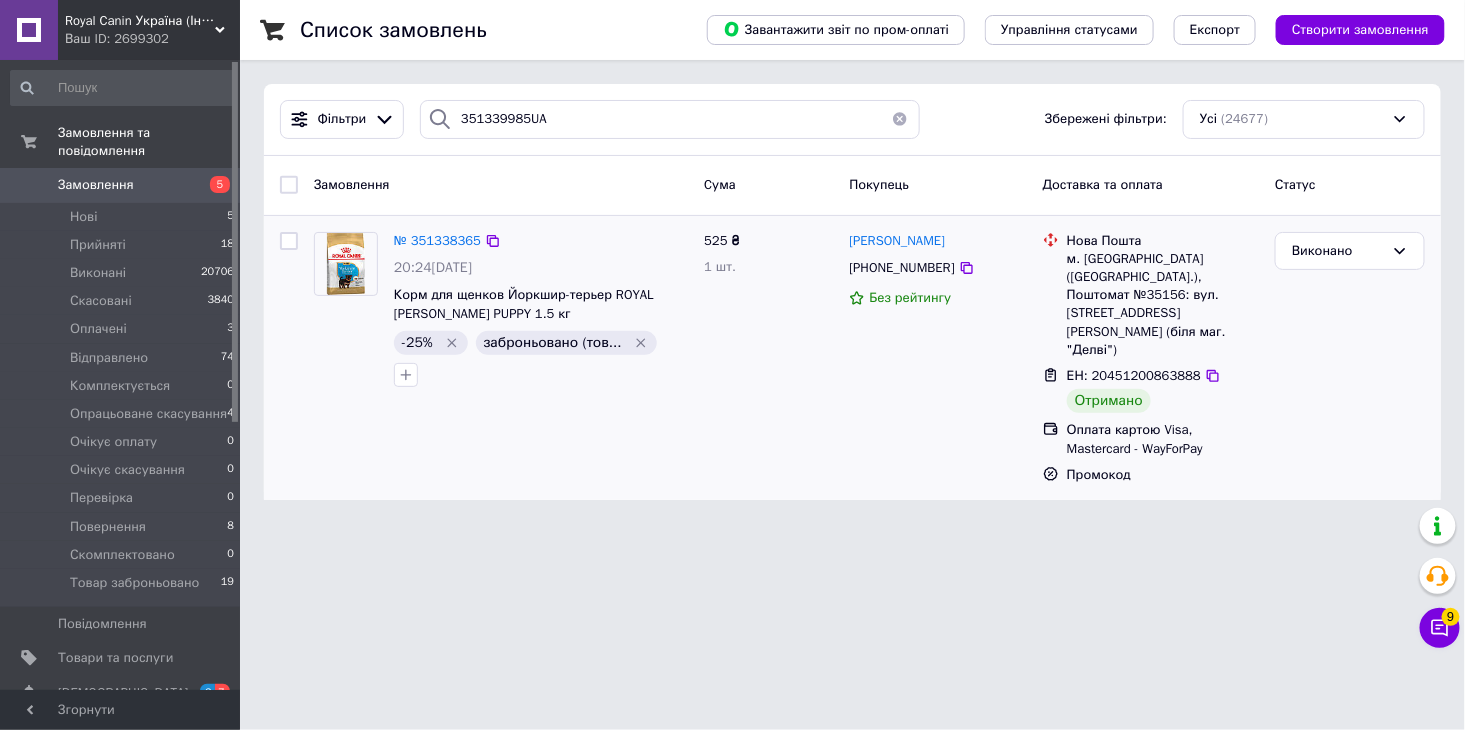 click on "№ 351338365 20:24[DATE] Корм для щенков Йоркшир-терьер ROYAL [PERSON_NAME] PUPPY 1.5 кг -25%   заброньовано (тов..." at bounding box center (541, 310) 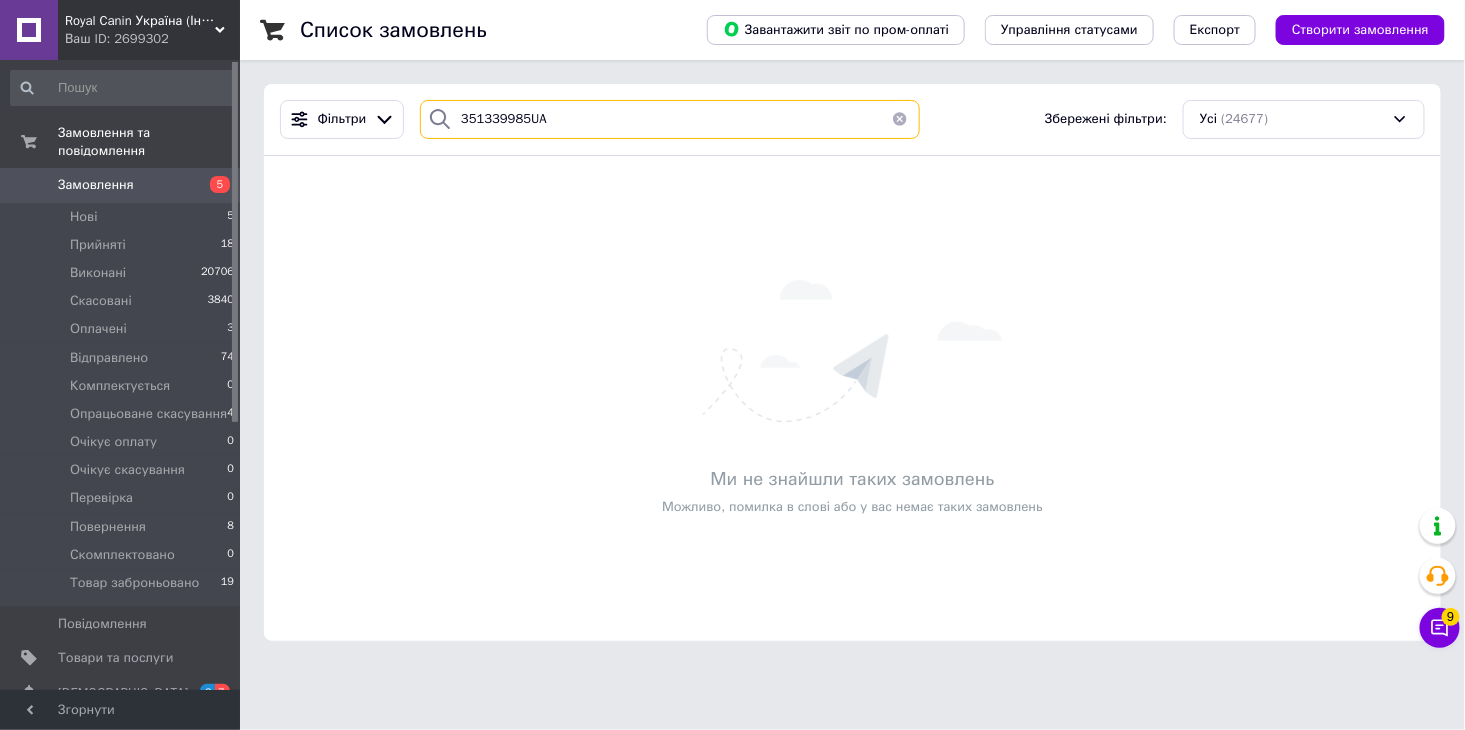 click on "351339985UA" at bounding box center [670, 119] 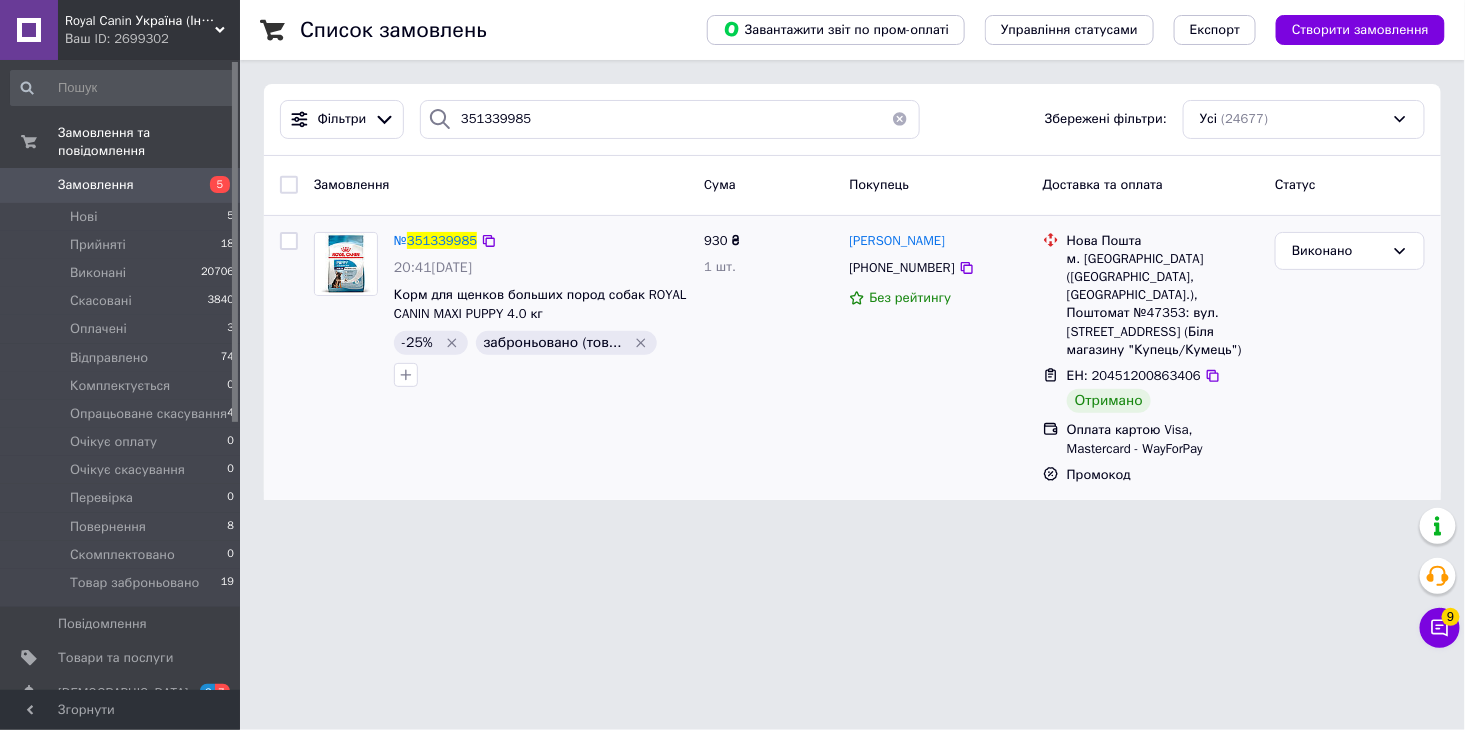 click on "930 ₴ 1 шт." at bounding box center (768, 358) 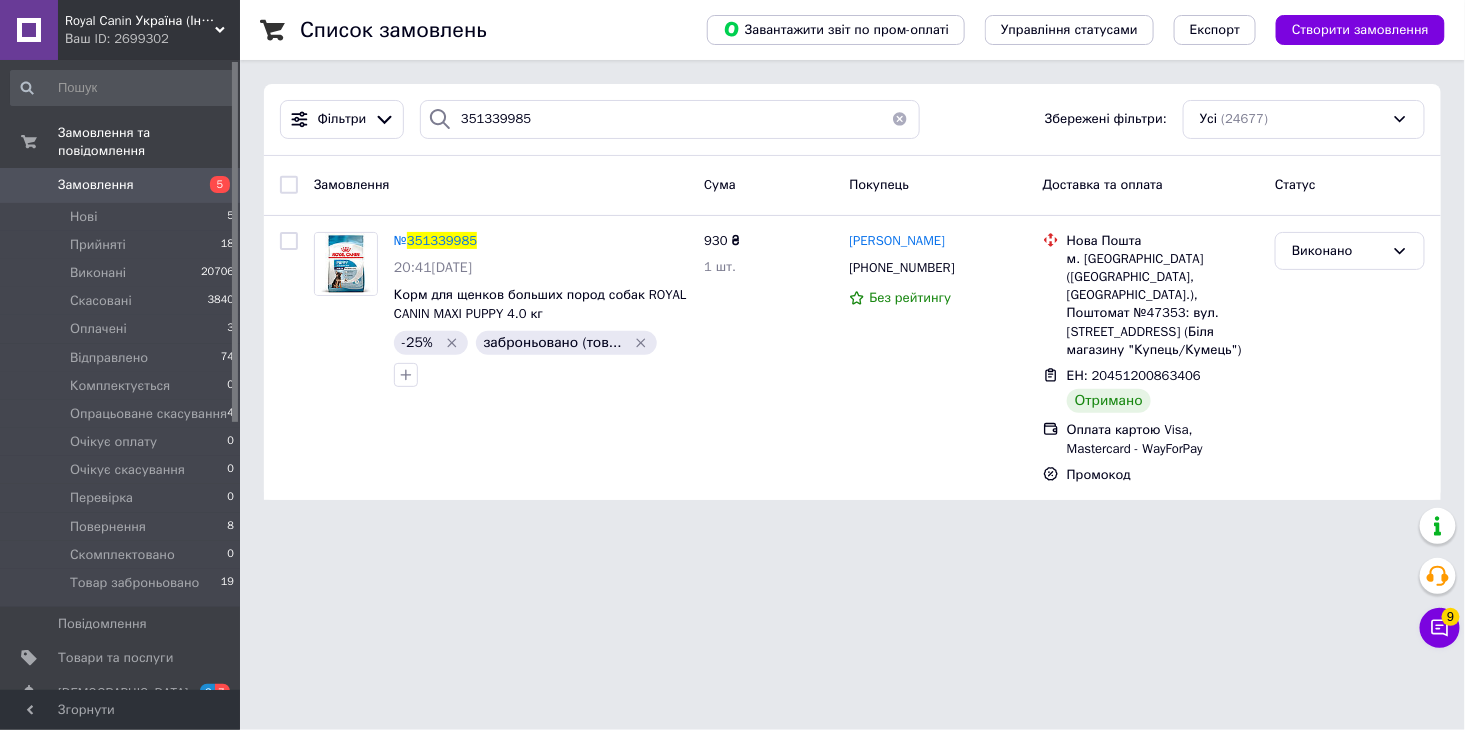 click on "Royal Canin Україна (Інтернет-магазин) Ваш ID: 2699302 Сайт Royal Canin Україна (Інтернет-магаз... Кабінет покупця Перевірити стан системи Сторінка на порталі Довідка Вийти Замовлення та повідомлення Замовлення 5 Нові 5 Прийняті 18 Виконані 20706 Скасовані 3840 Оплачені 3 Відправлено 74 Комплектується 0 Опрацьоване скасування 4 Очікує оплату 0 Очікує скасування 0 Перевірка 0 Повернення 8 Скомплектовано 0 Товар заброньовано 19 Повідомлення 0 Товари та послуги Сповіщення 3 7 Показники роботи компанії Панель управління Відгуки   №" at bounding box center [732, 262] 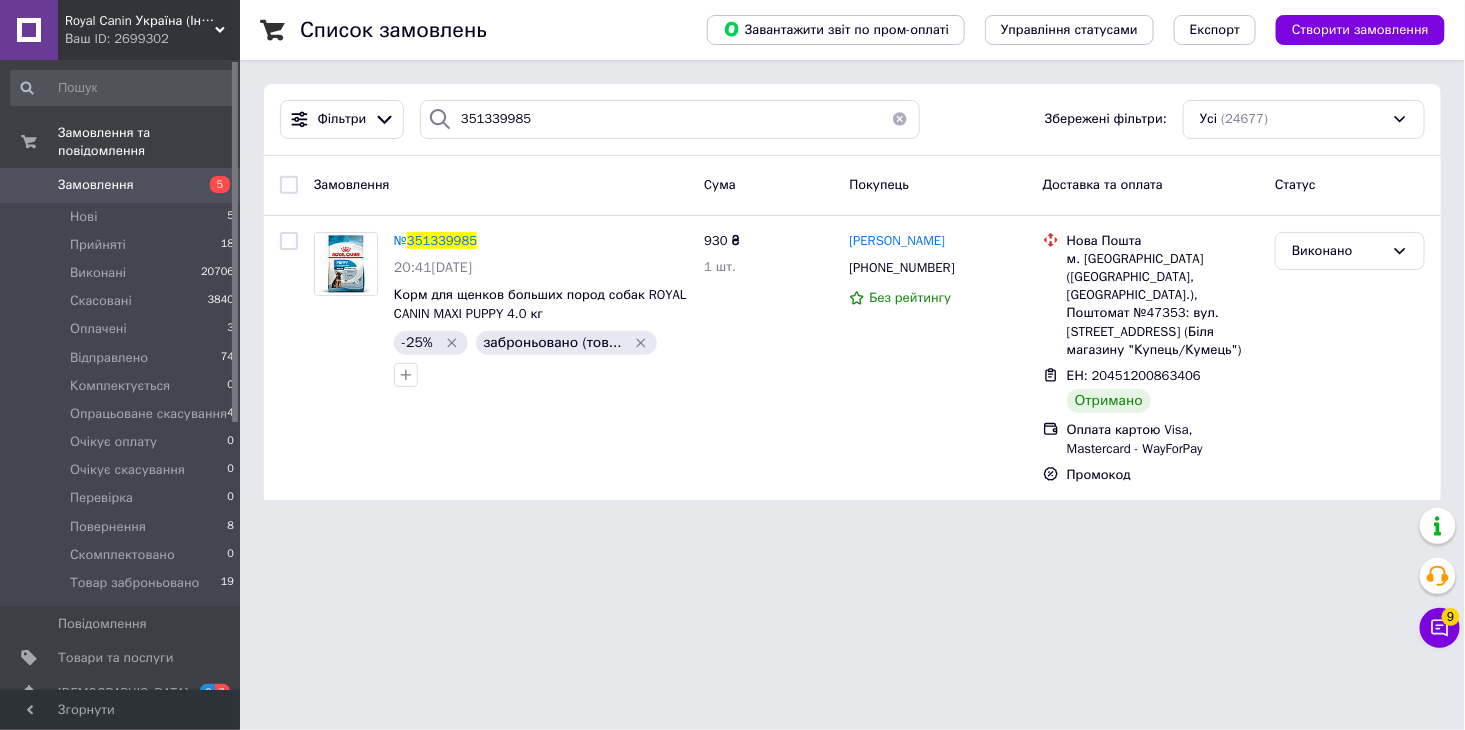 click on "Збережені фільтри:" at bounding box center [1106, 119] 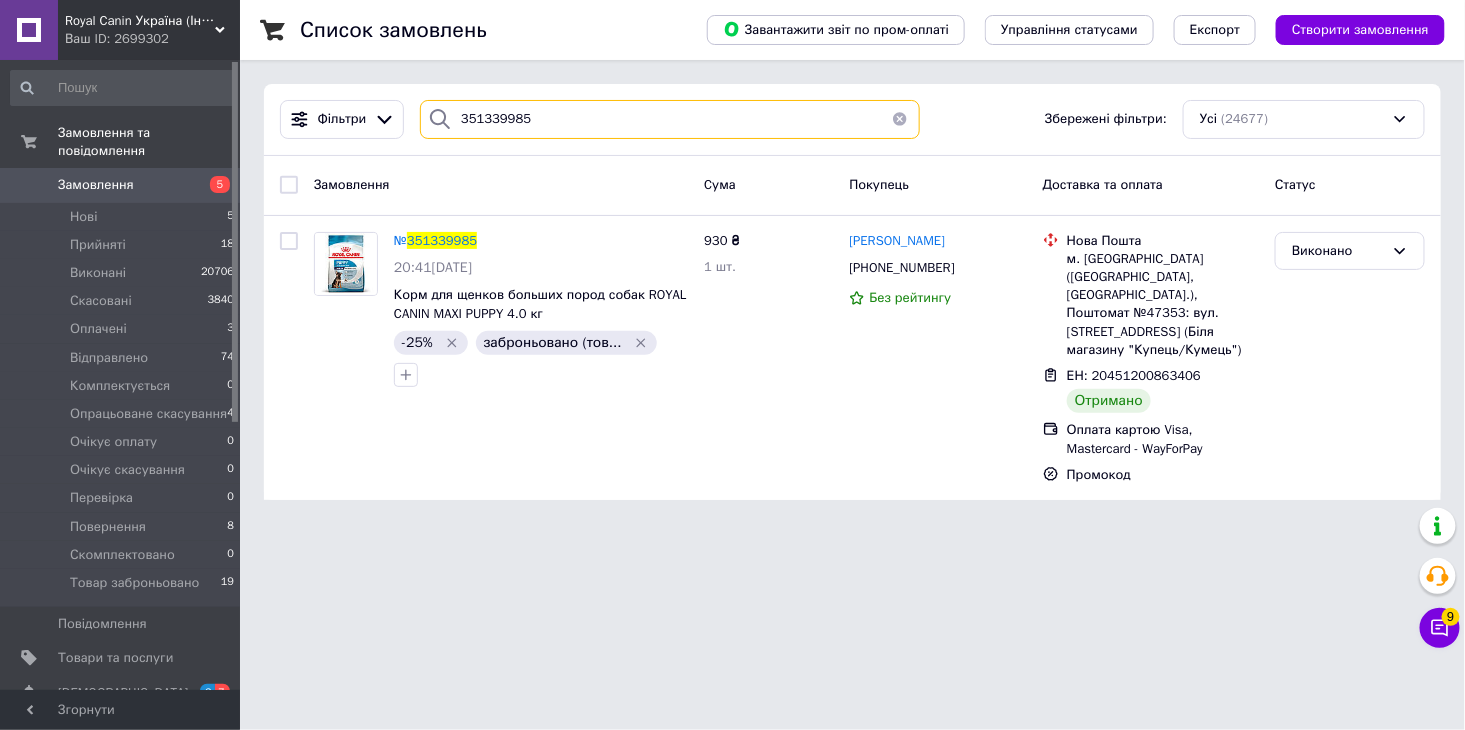 drag, startPoint x: 534, startPoint y: 123, endPoint x: 427, endPoint y: 130, distance: 107.22873 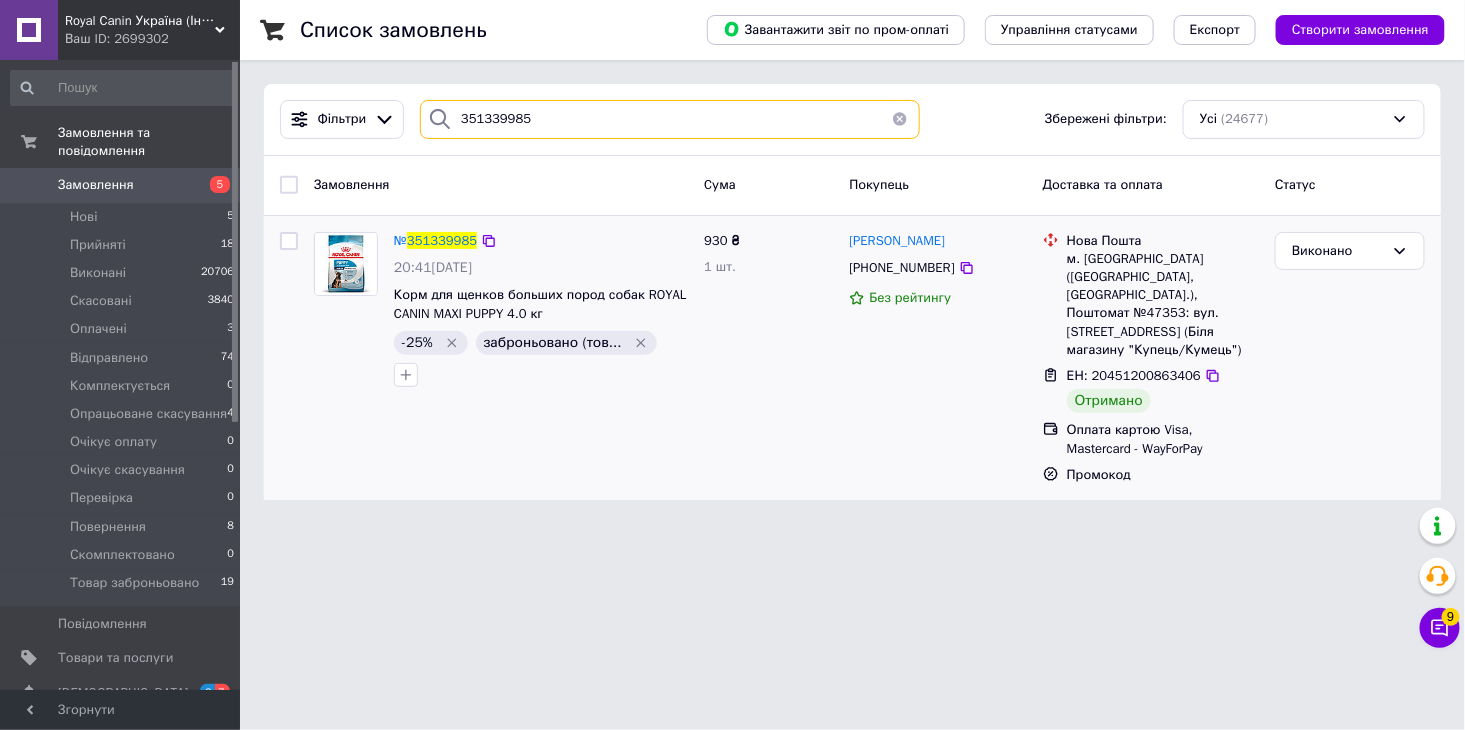 paste on "44624UA" 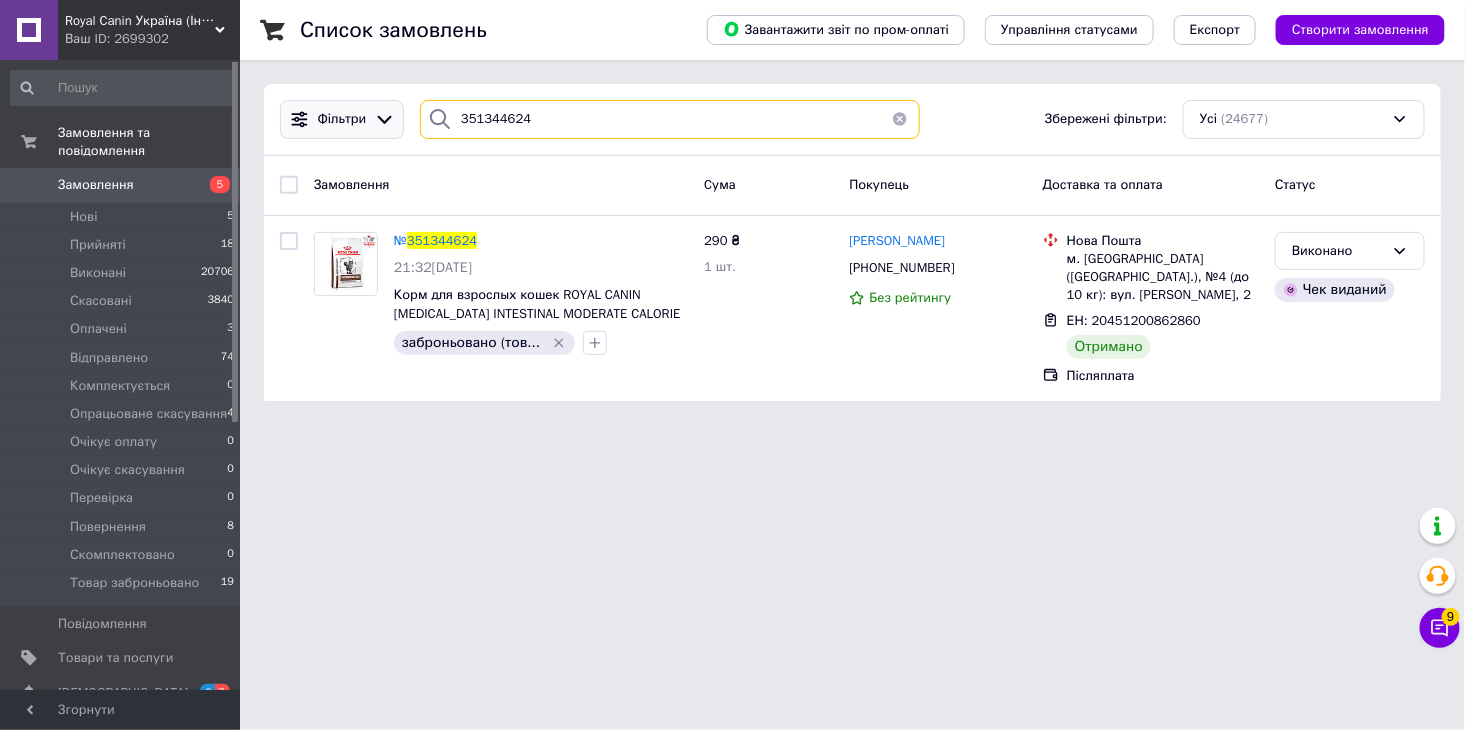 drag, startPoint x: 552, startPoint y: 94, endPoint x: 393, endPoint y: 111, distance: 159.90622 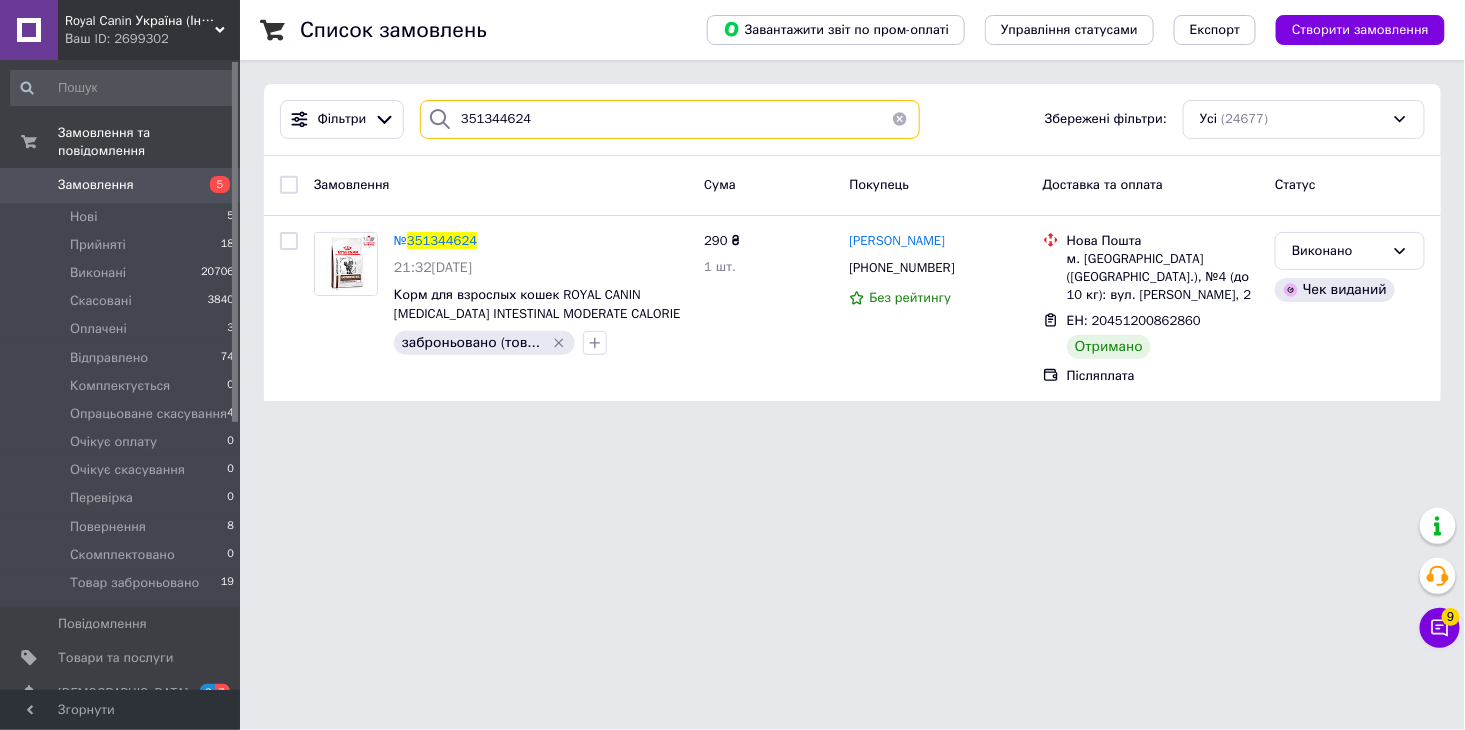 drag, startPoint x: 585, startPoint y: 118, endPoint x: 405, endPoint y: 115, distance: 180.025 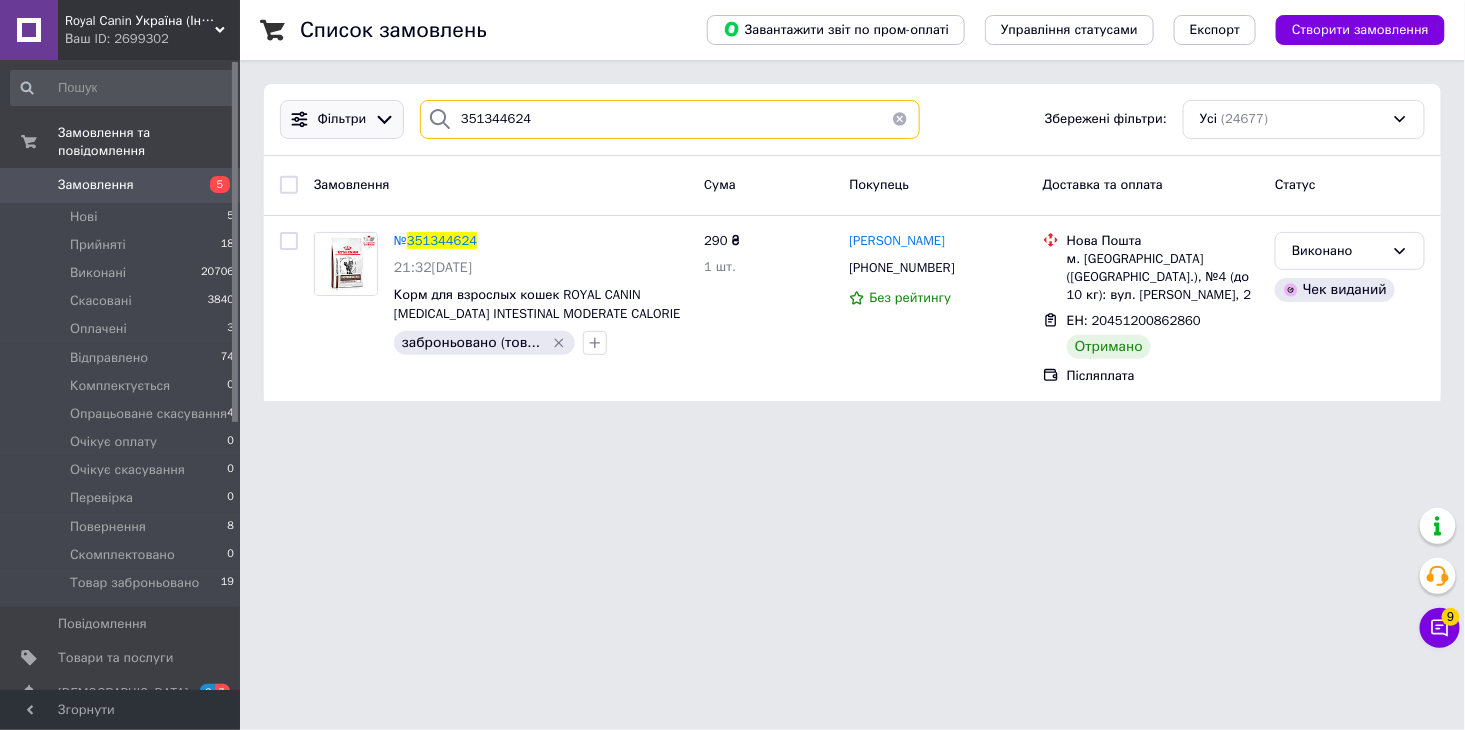 paste on "8114UA" 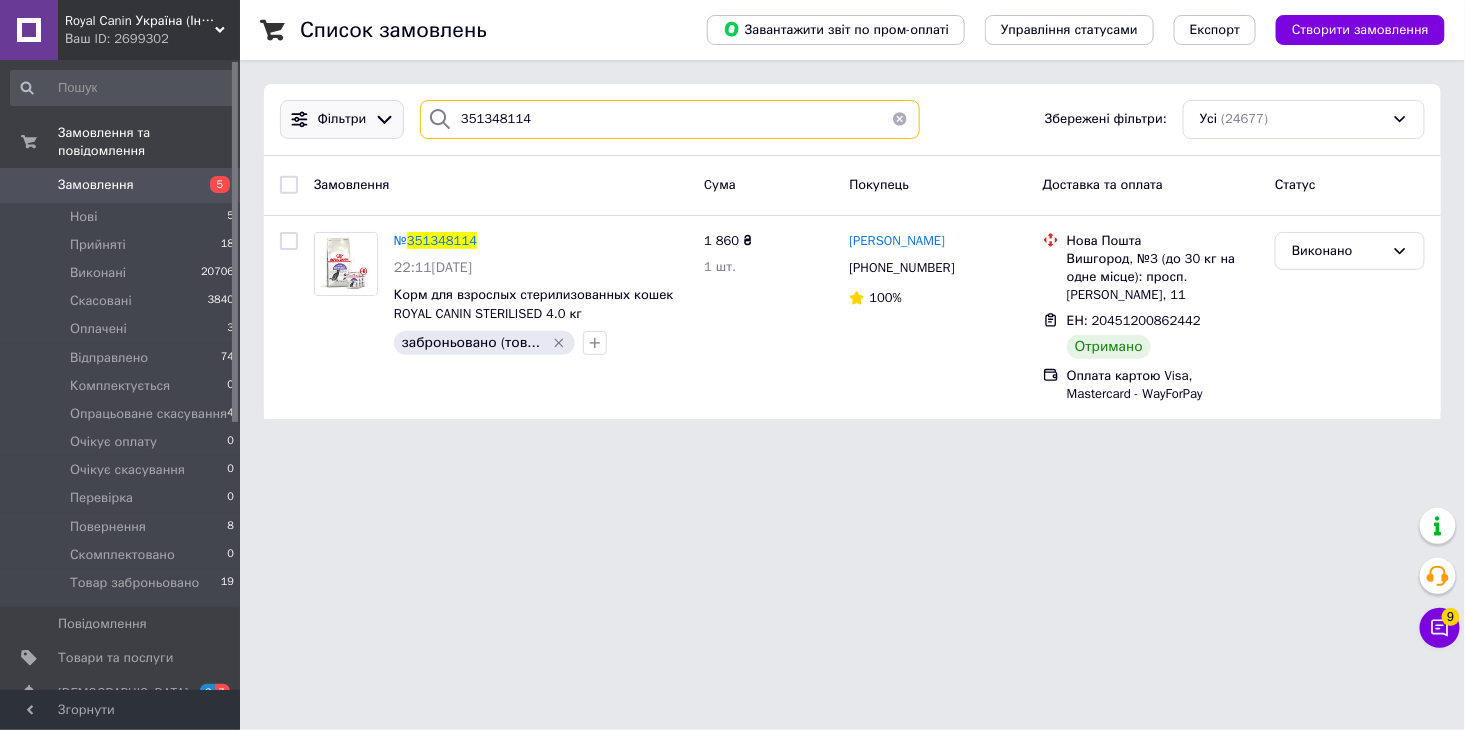 type on "351348114" 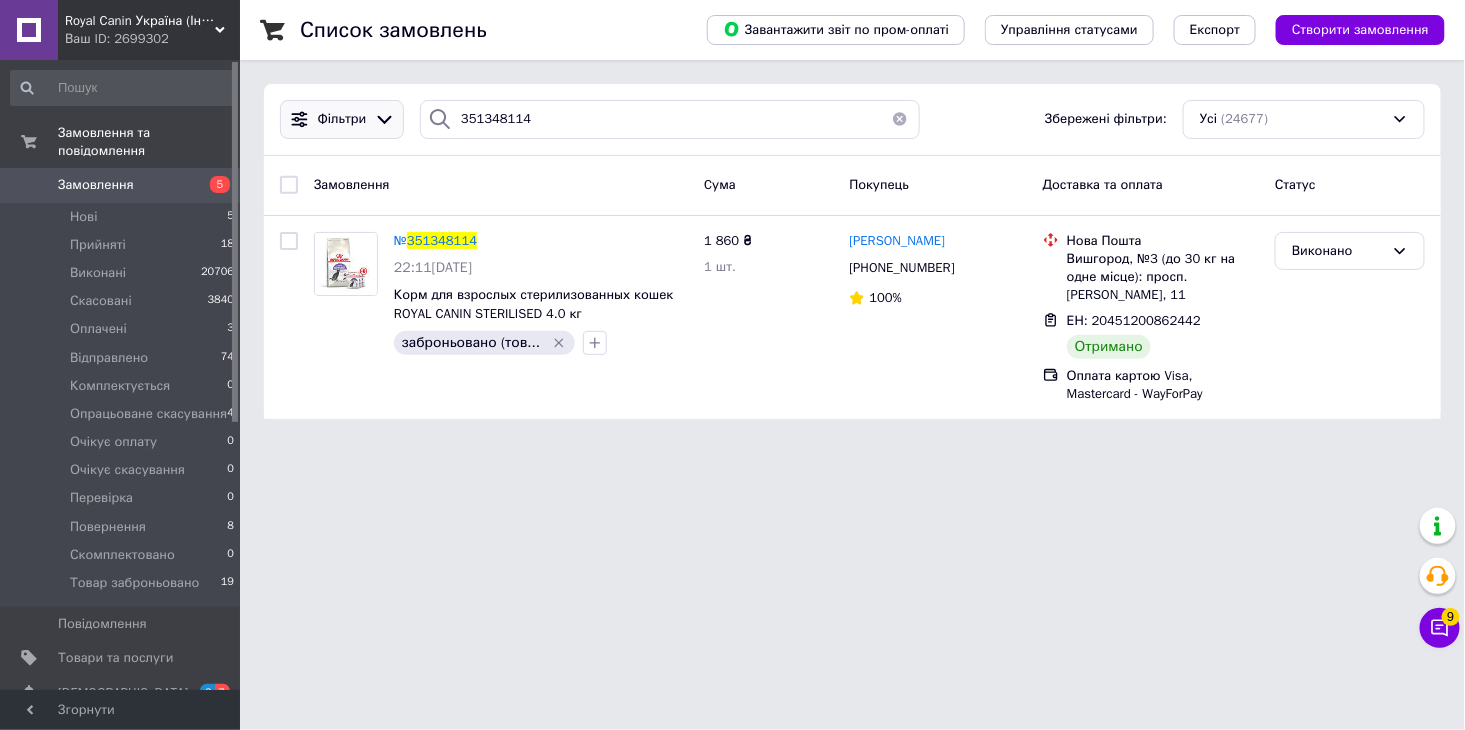 drag, startPoint x: 387, startPoint y: 112, endPoint x: 370, endPoint y: 133, distance: 27.018513 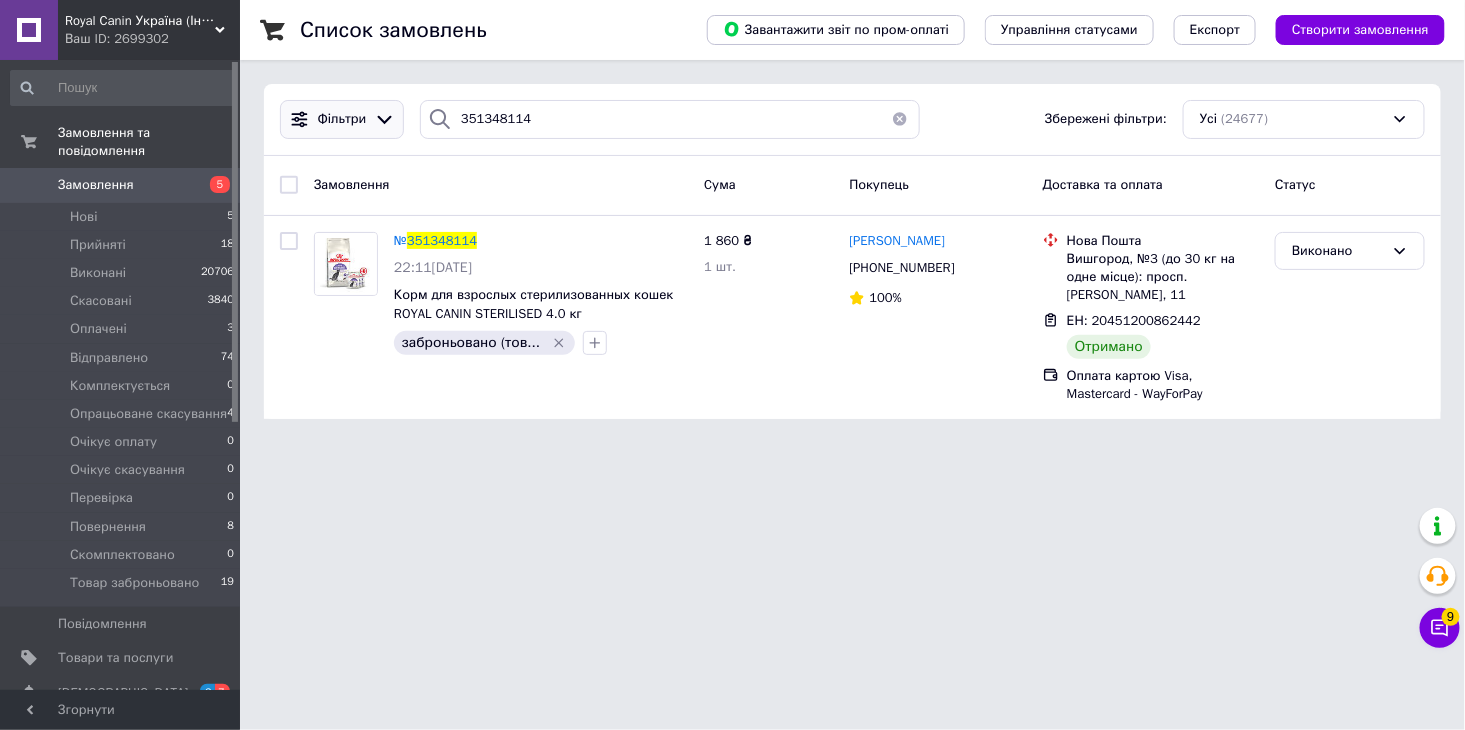 click on "Фільтри" at bounding box center (342, 119) 